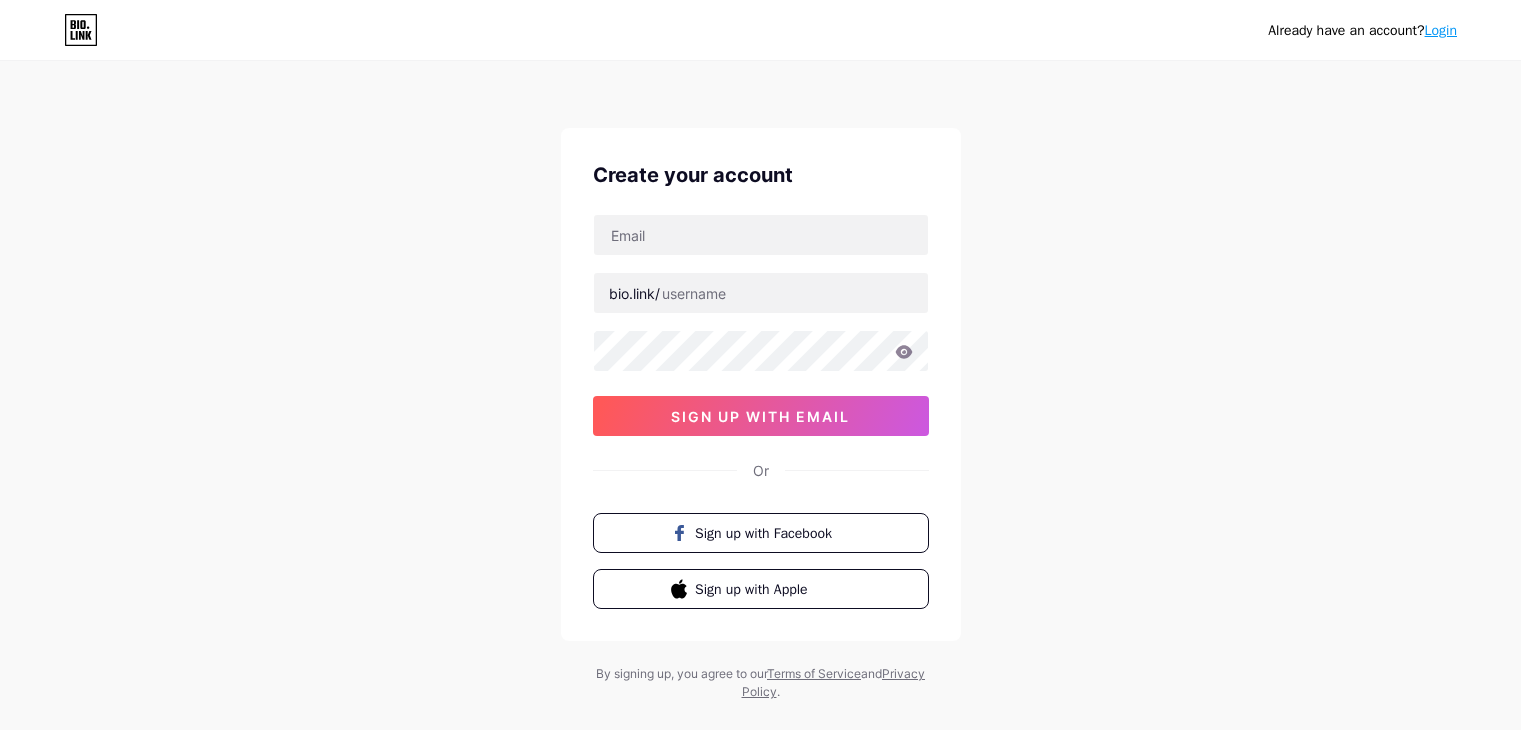 scroll, scrollTop: 0, scrollLeft: 0, axis: both 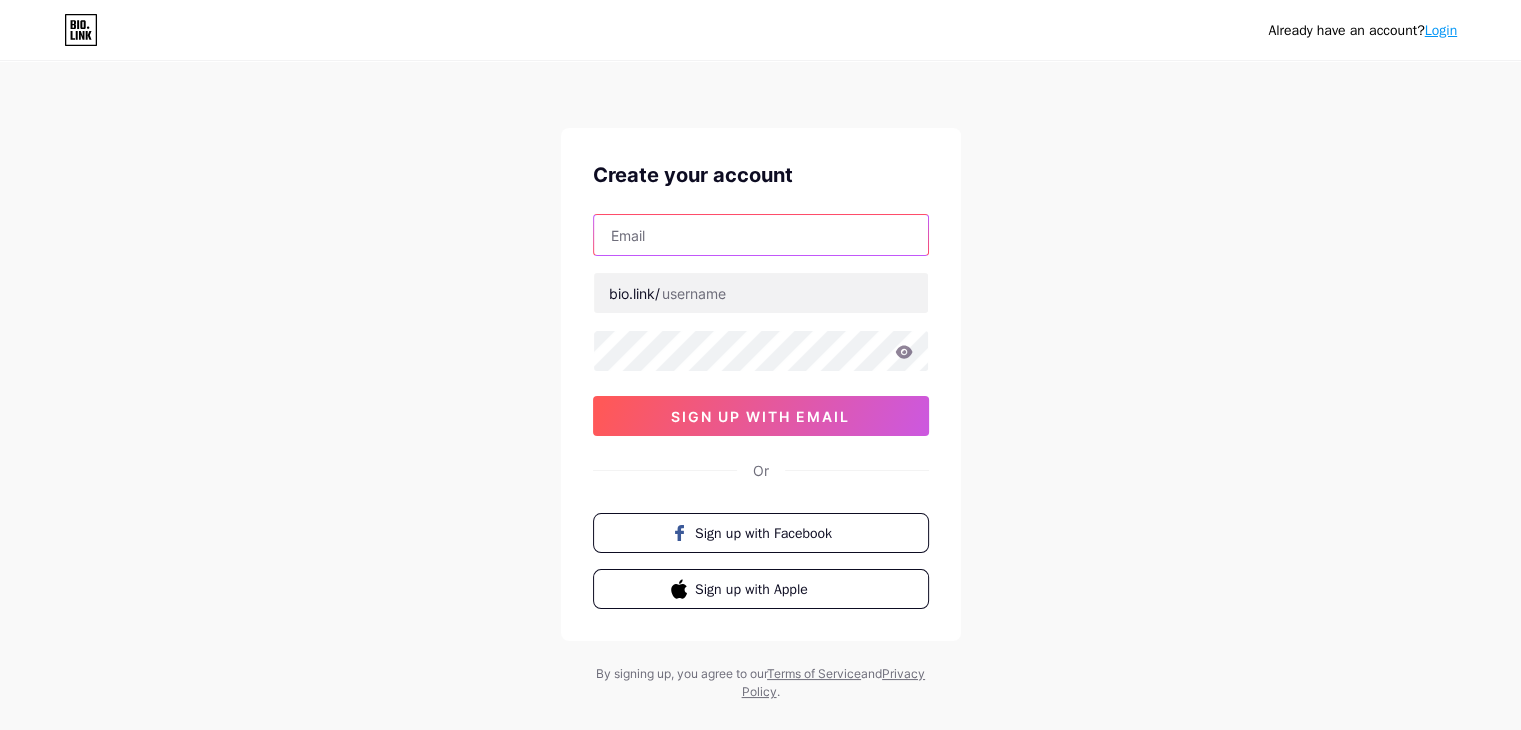 click at bounding box center (761, 235) 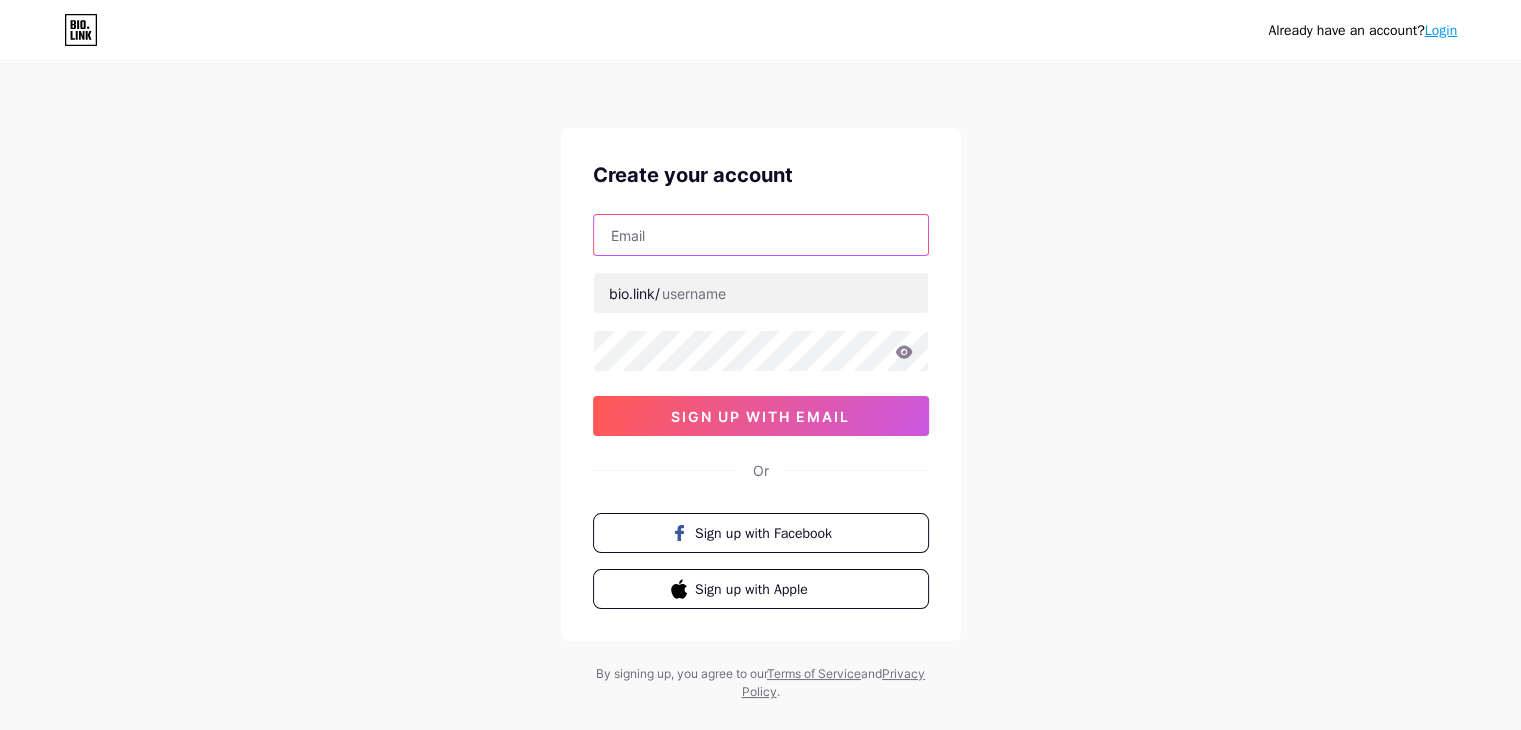 type on "[EMAIL]" 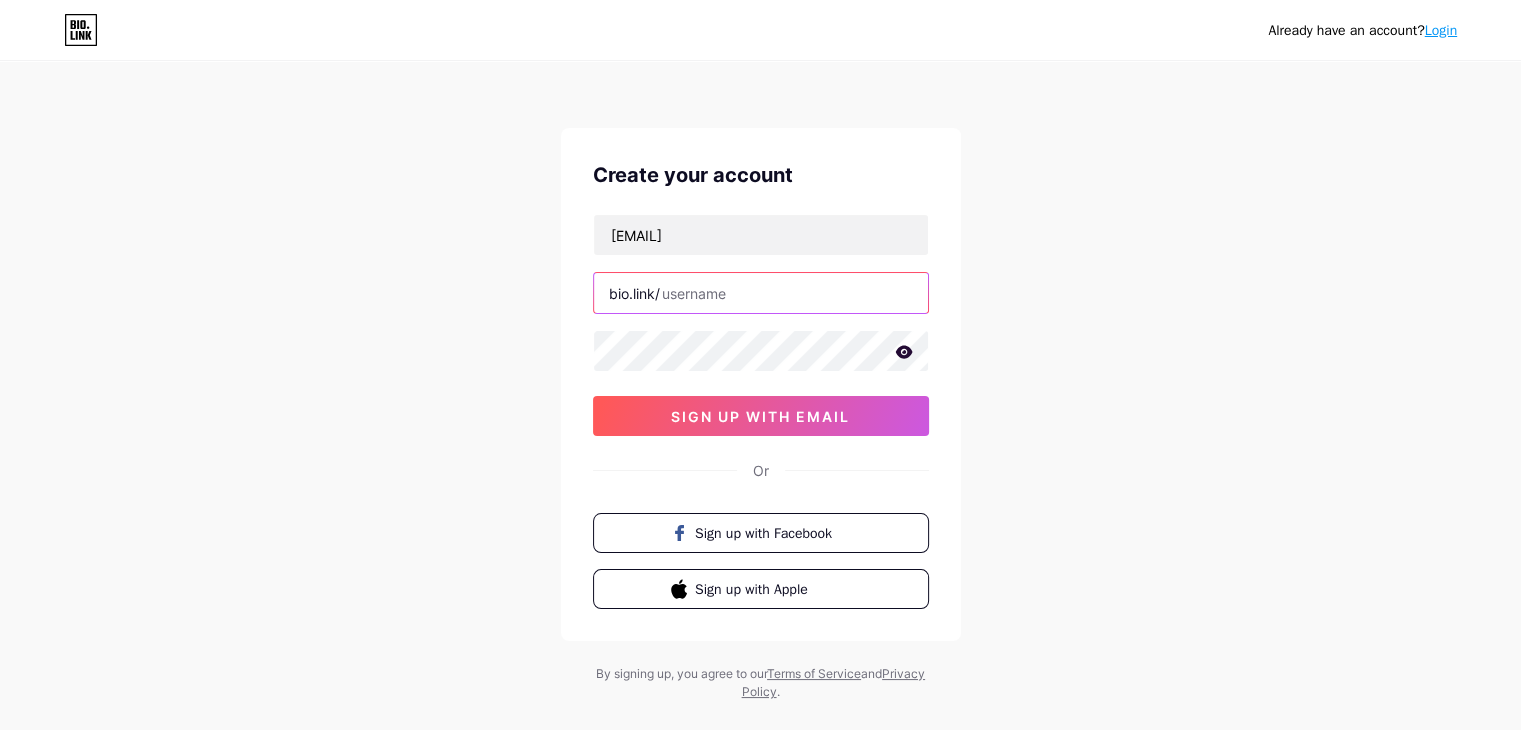 click on "[EMAIL]     bio.link/                   [TOKEN]     sign up with email" at bounding box center (761, 325) 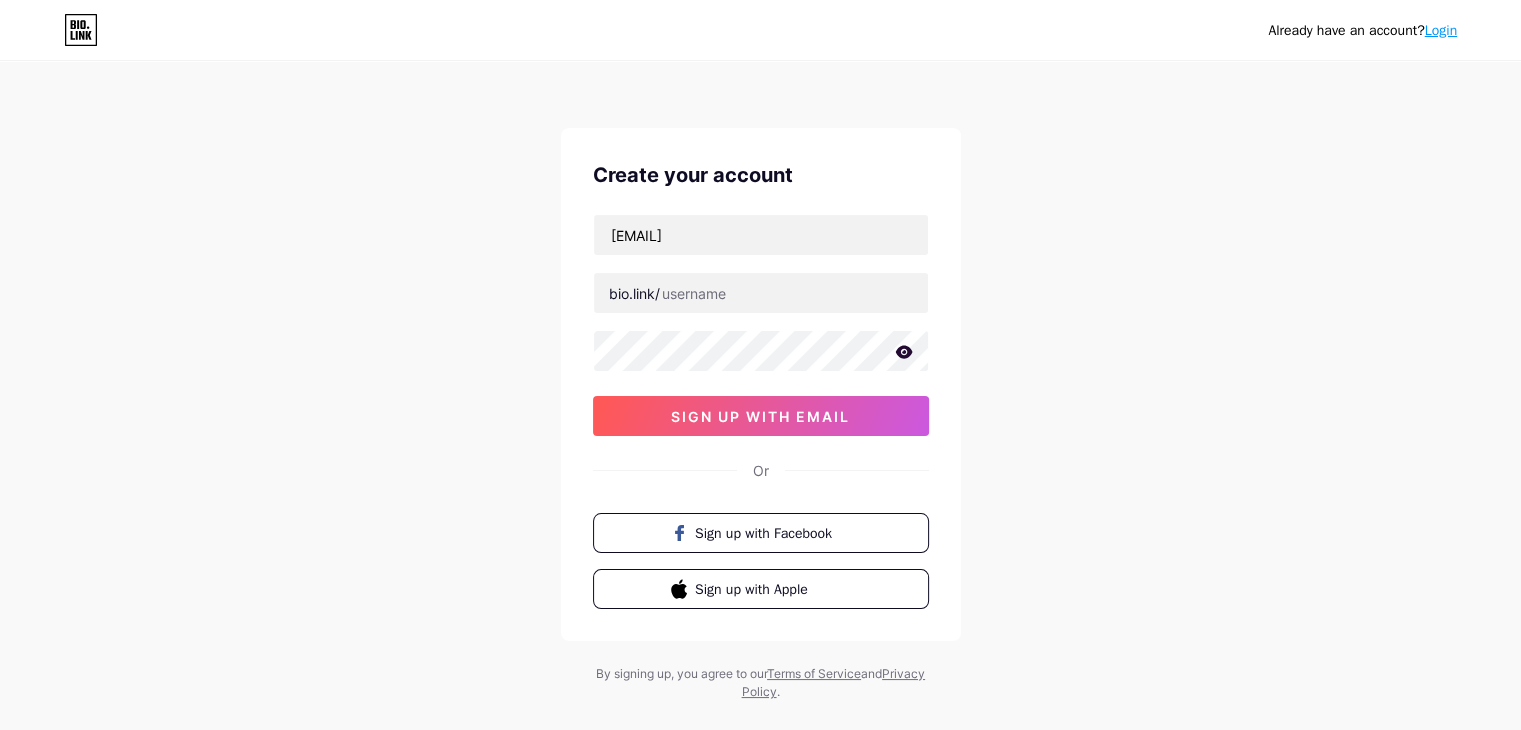 click 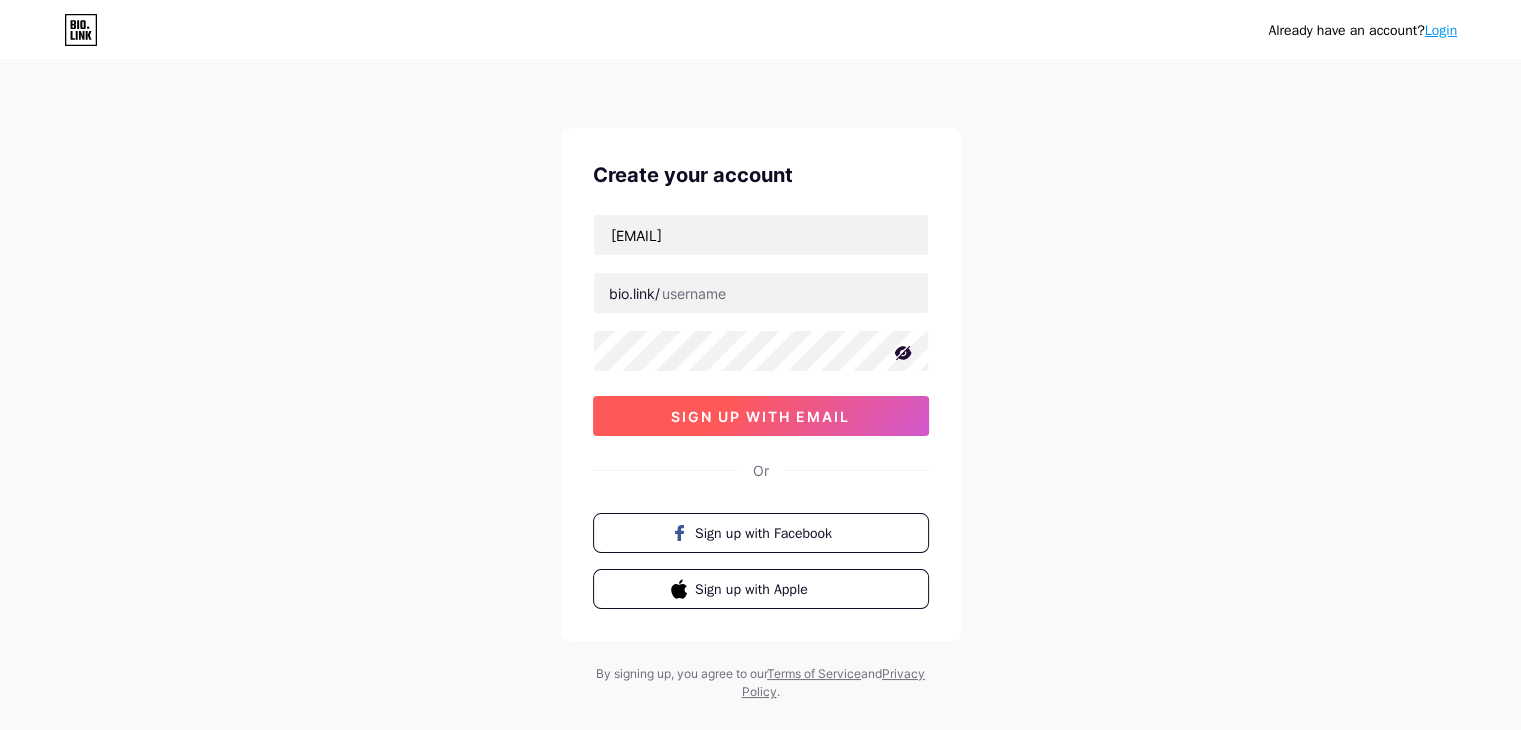 click on "sign up with email" at bounding box center [760, 416] 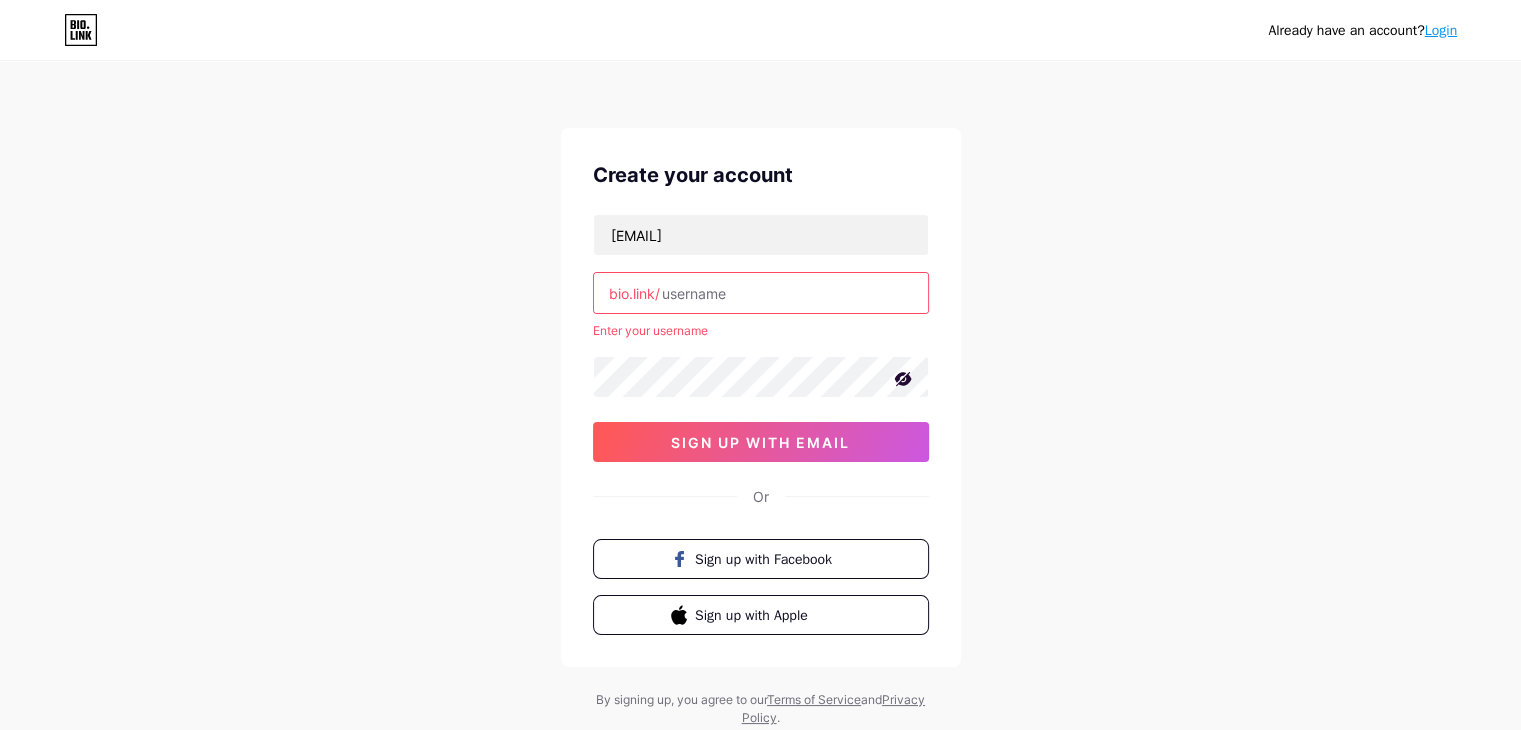 click at bounding box center (761, 293) 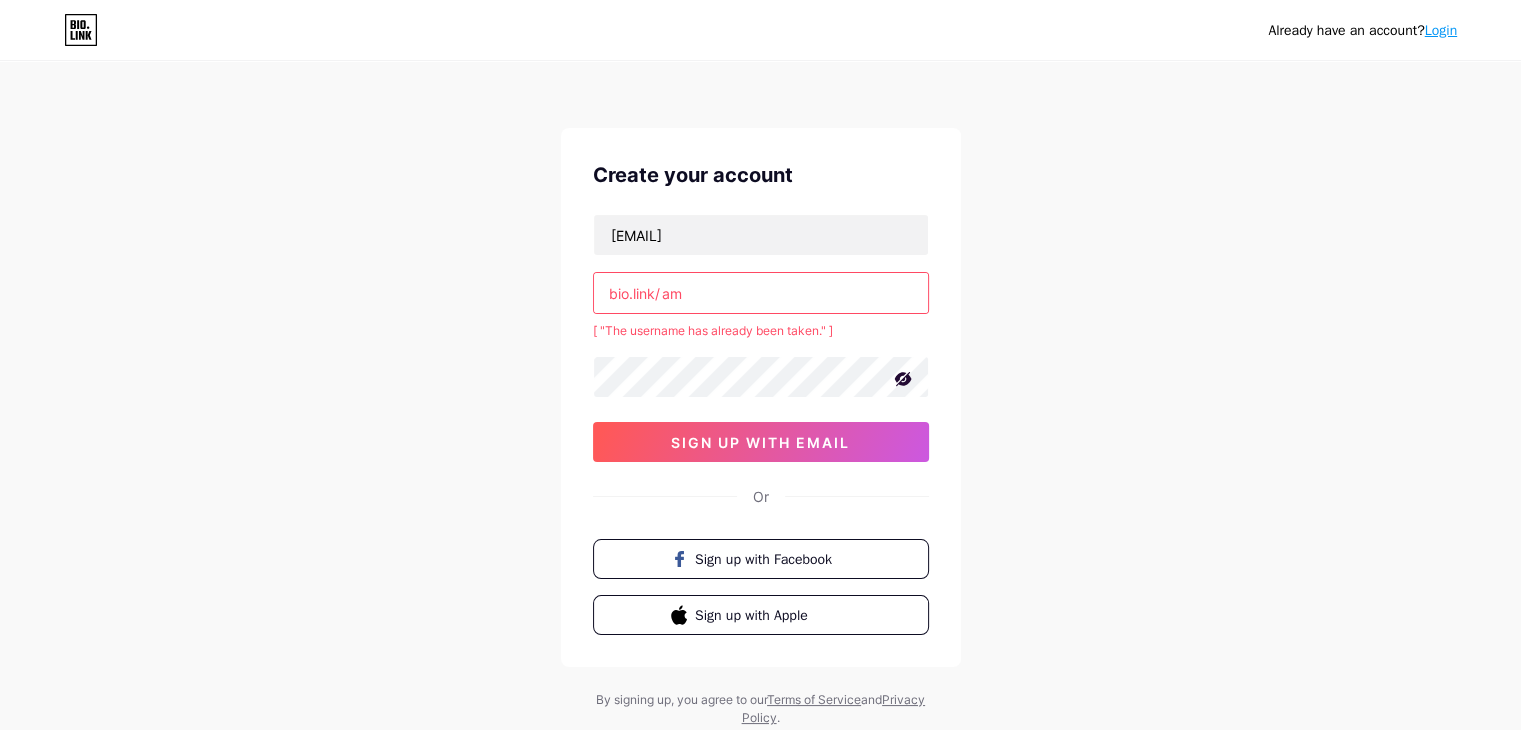 type on "a" 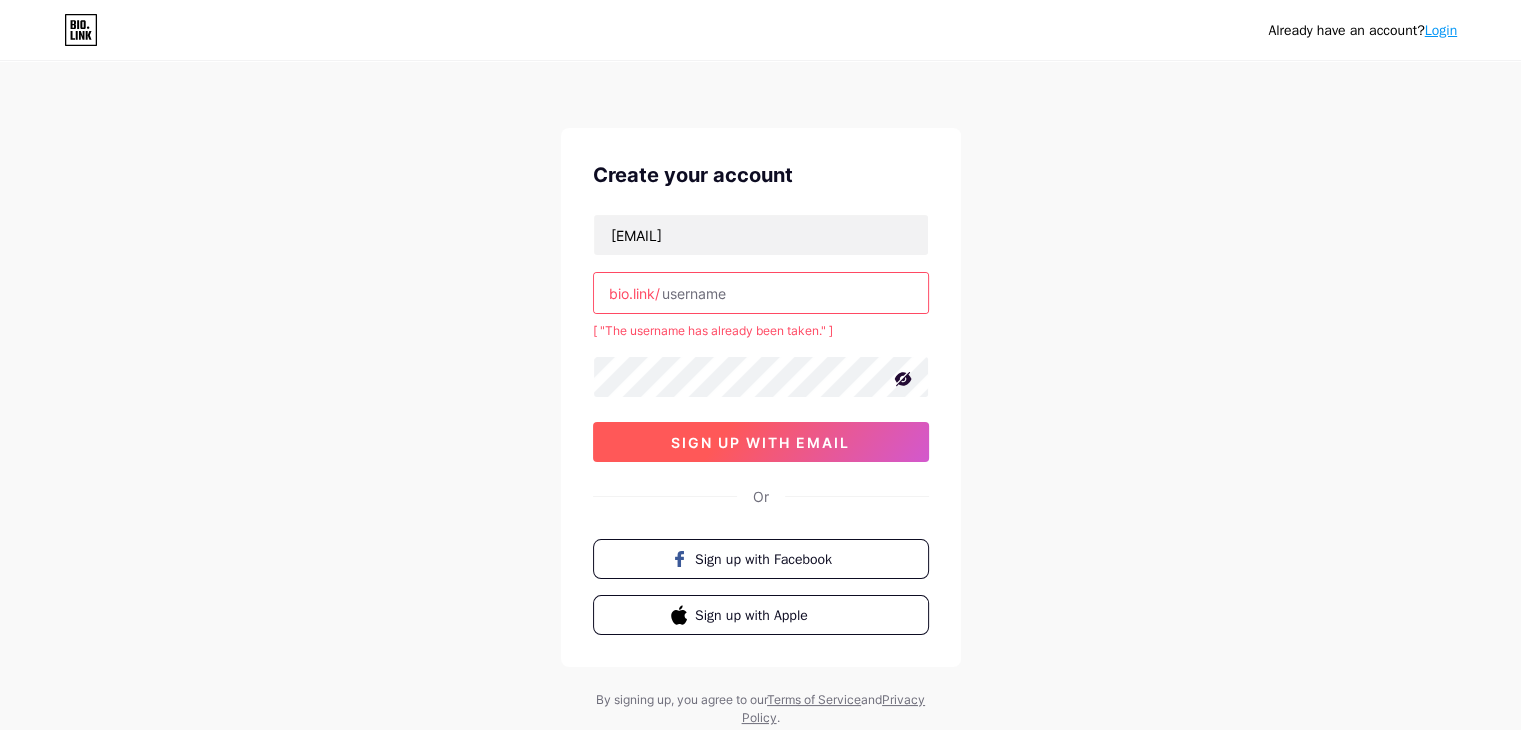 click on "sign up with email" at bounding box center [760, 442] 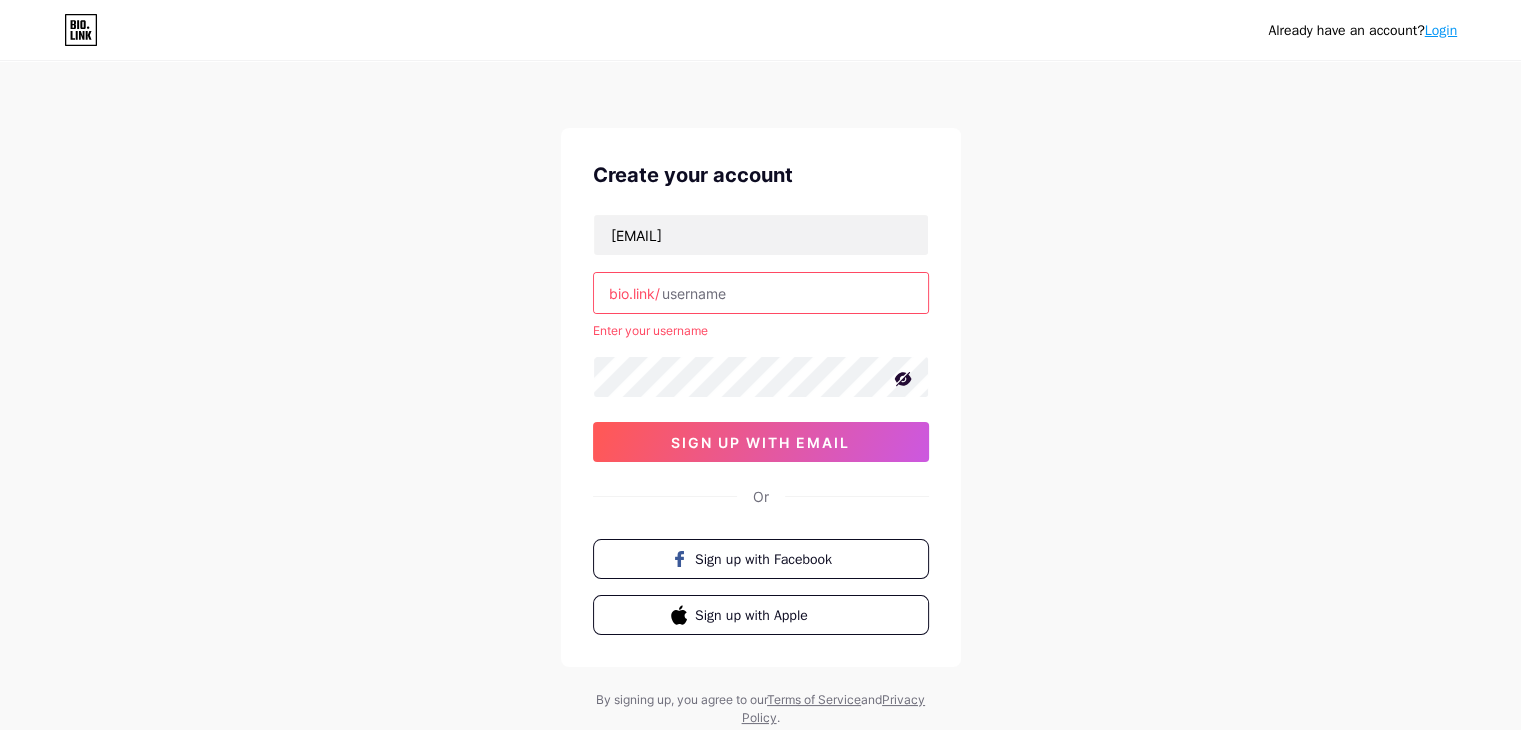 click on "bio.link/" at bounding box center (634, 293) 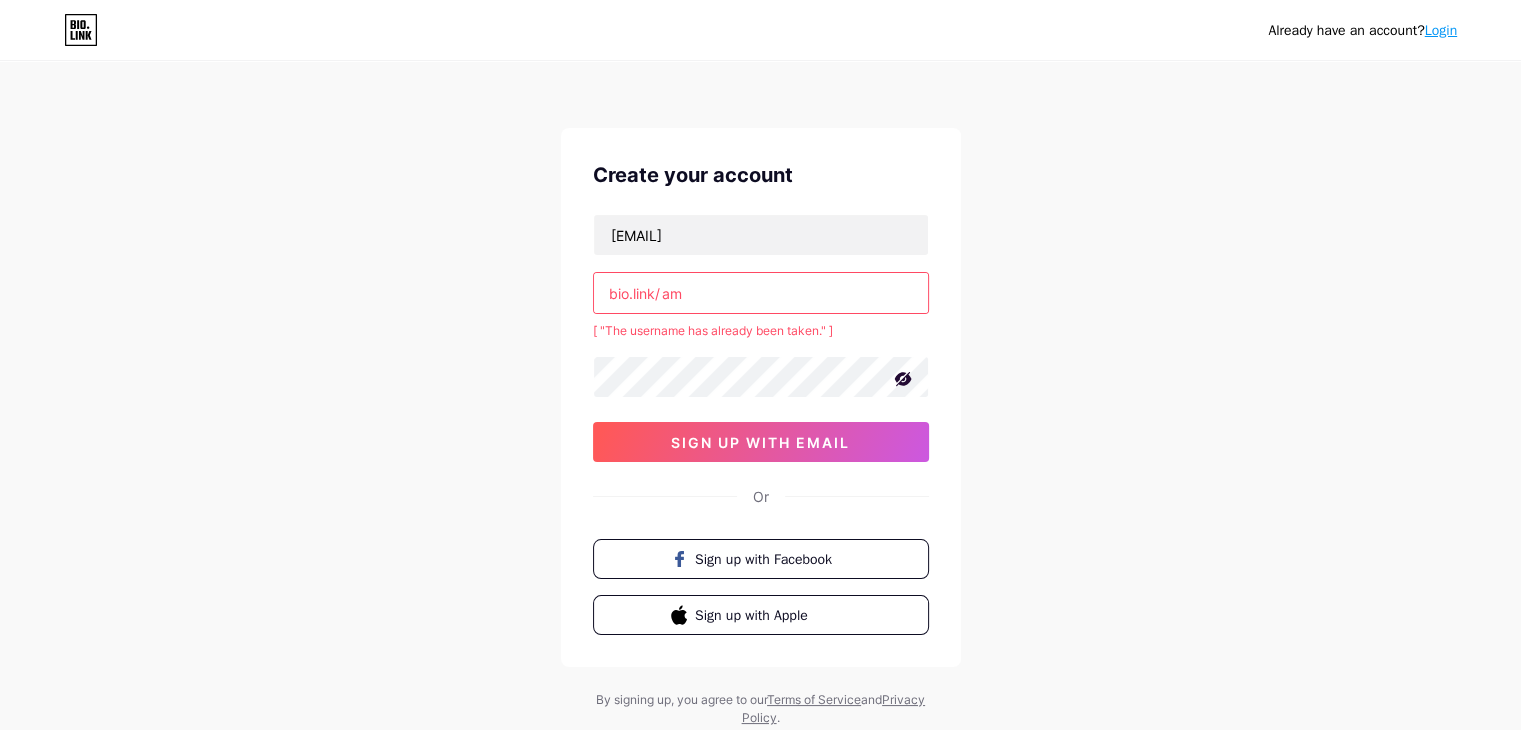 type on "a" 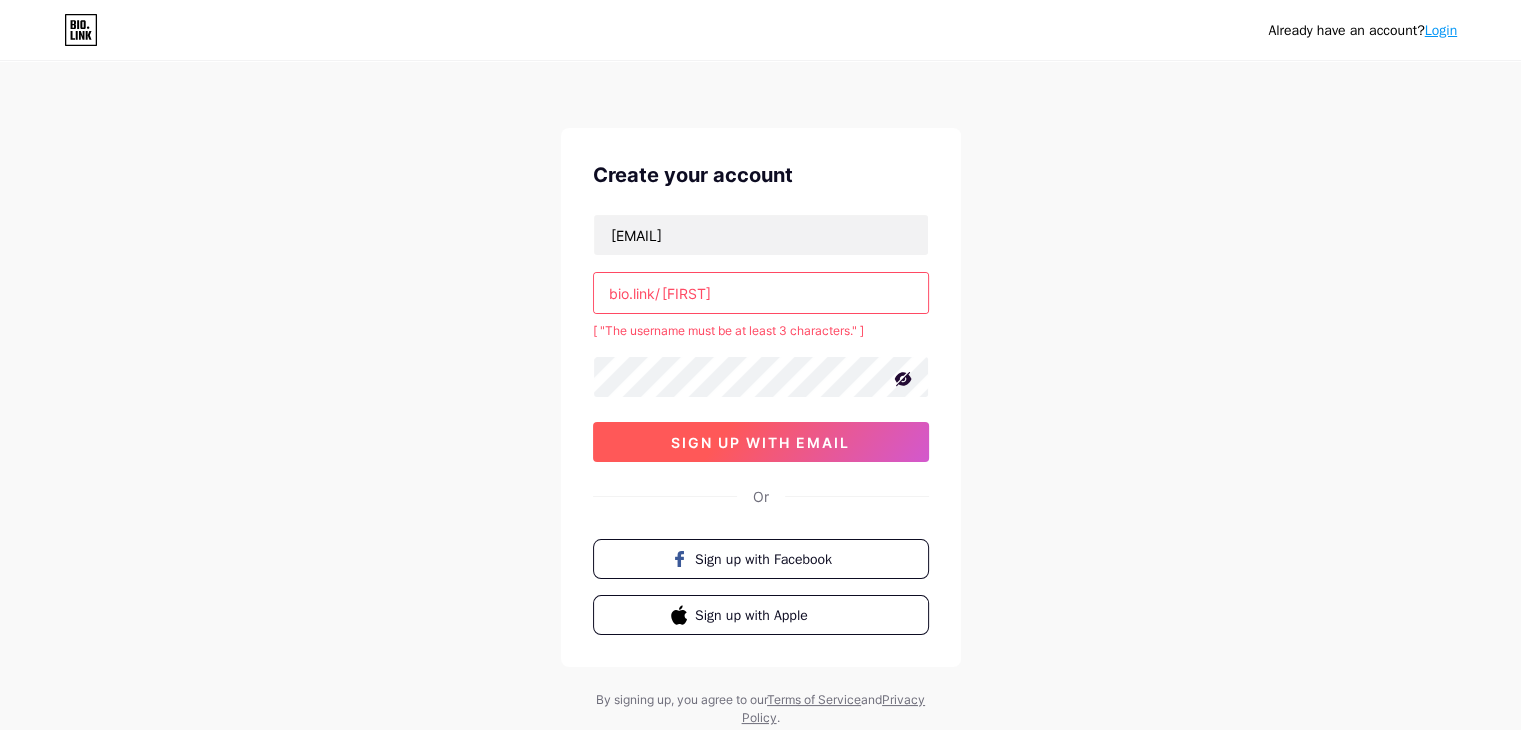 click on "sign up with email" at bounding box center (761, 442) 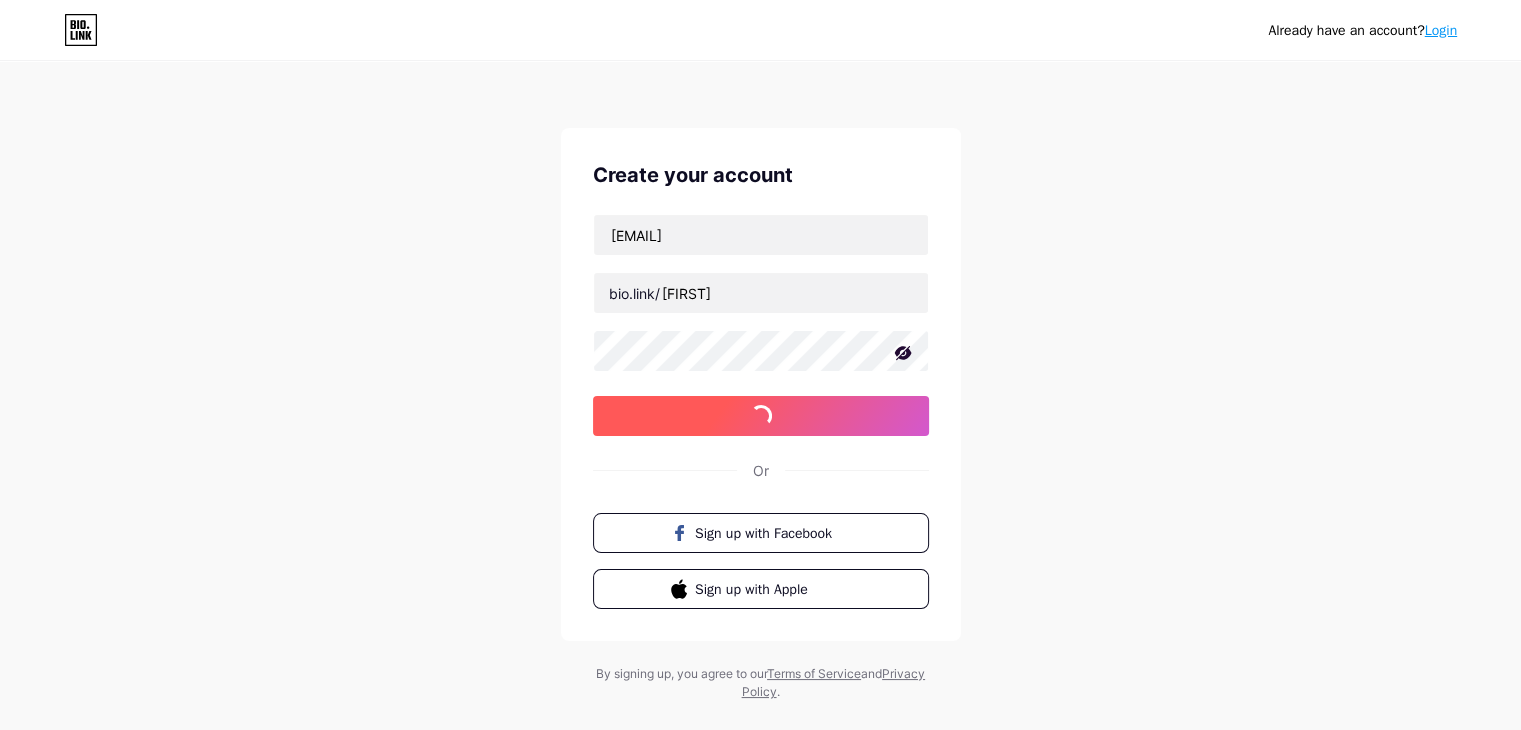 click on "Create your account     [EMAIL]     bio.link/   [INITIALS]                 [TOKEN]" at bounding box center [761, 384] 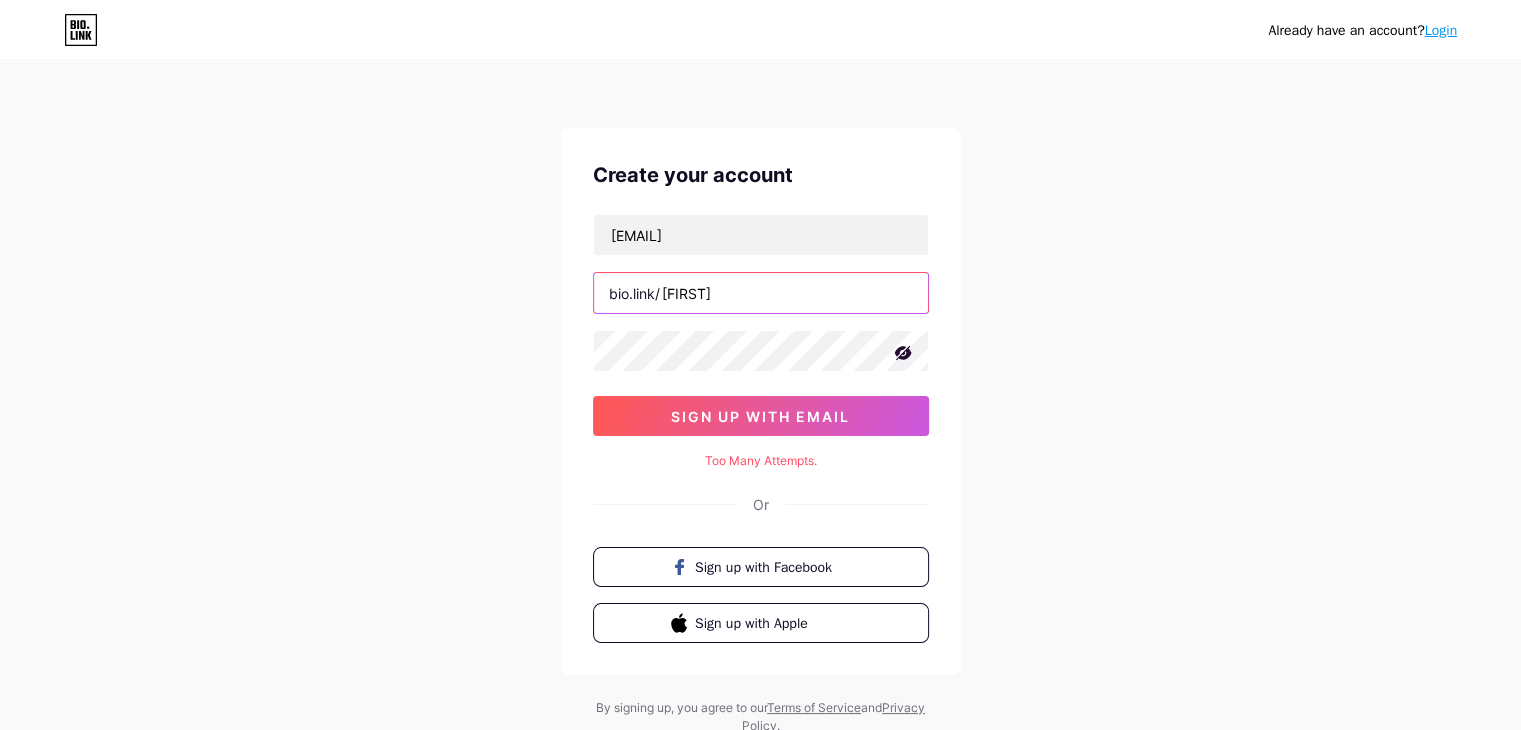 click on "[FIRST]" at bounding box center [761, 293] 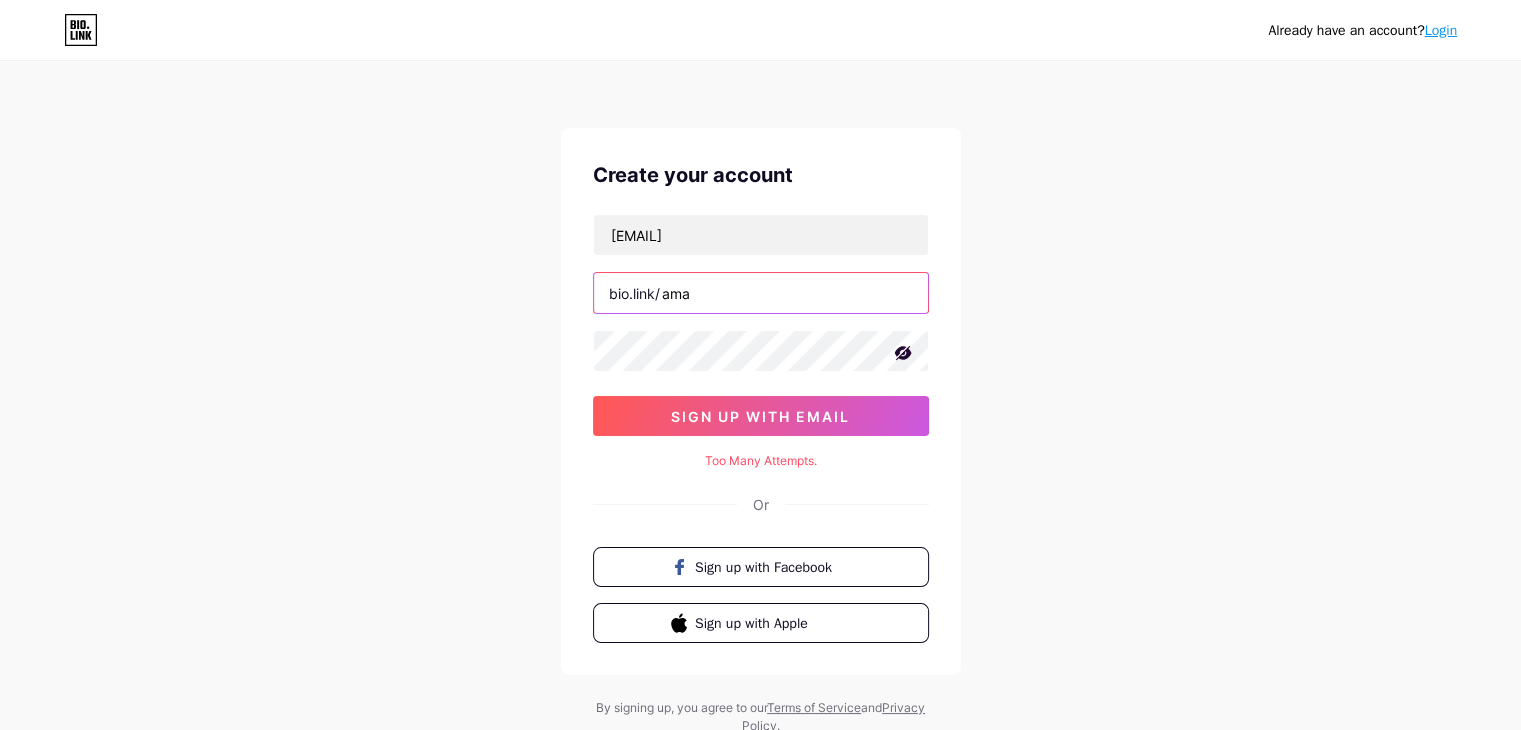 type on "ama" 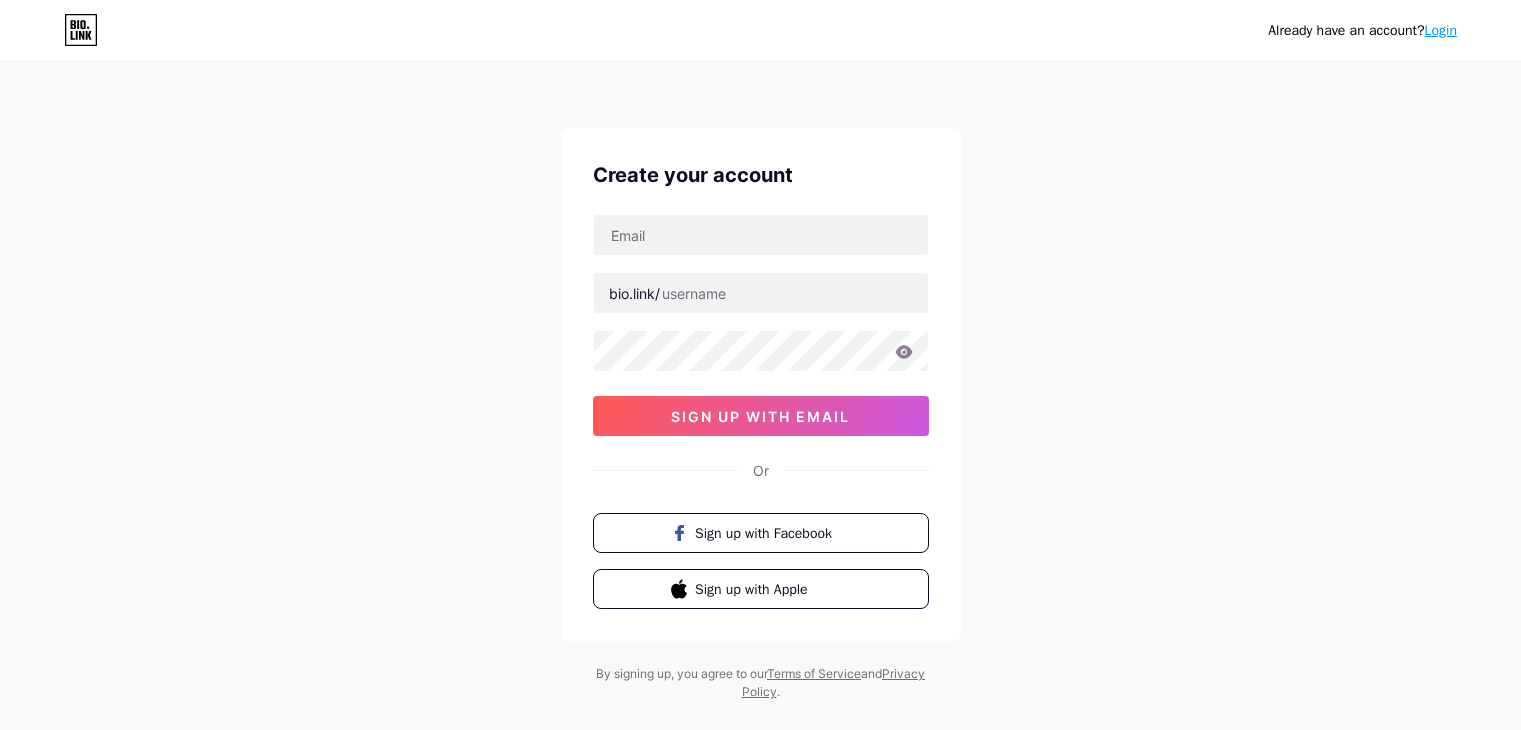 scroll, scrollTop: 0, scrollLeft: 0, axis: both 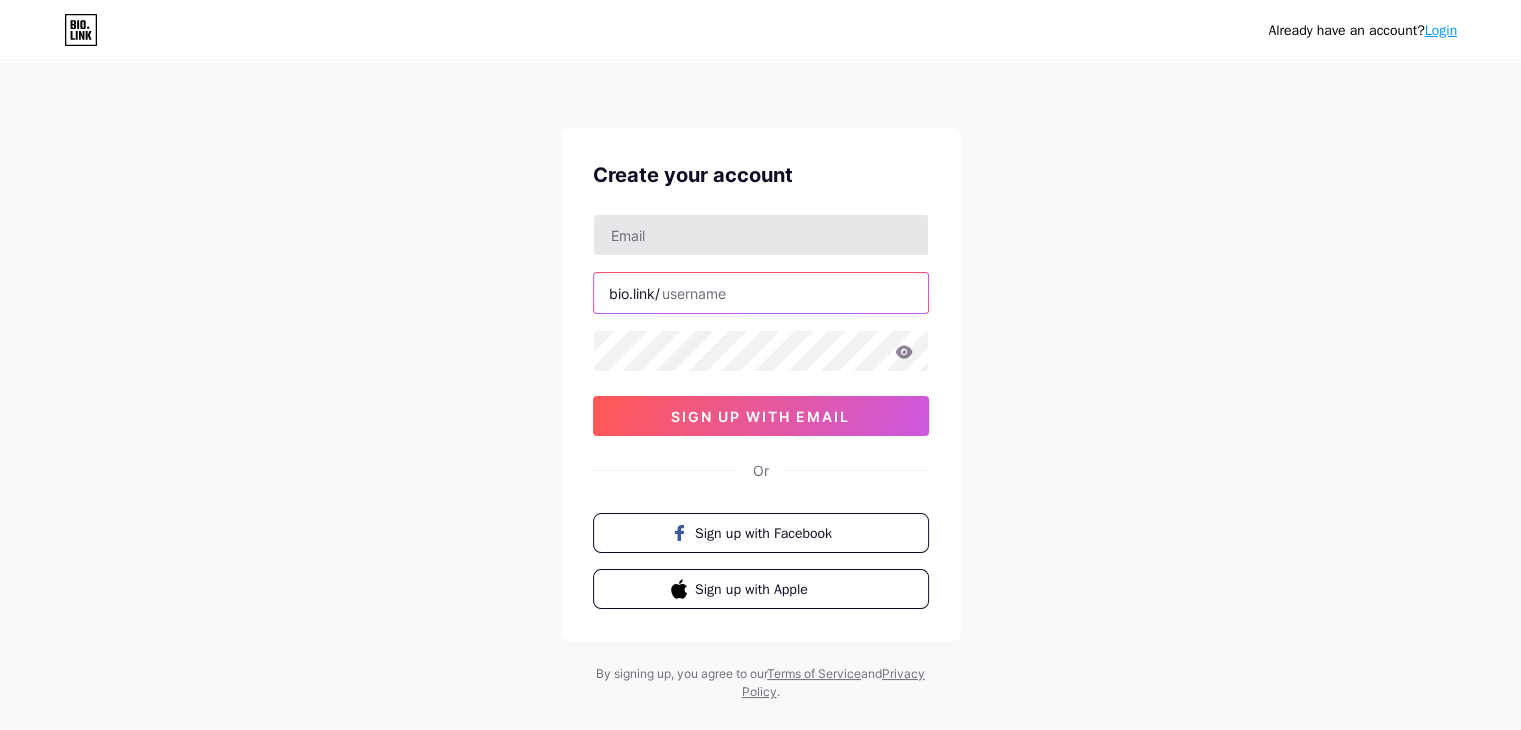 drag, startPoint x: 752, startPoint y: 299, endPoint x: 653, endPoint y: 236, distance: 117.34564 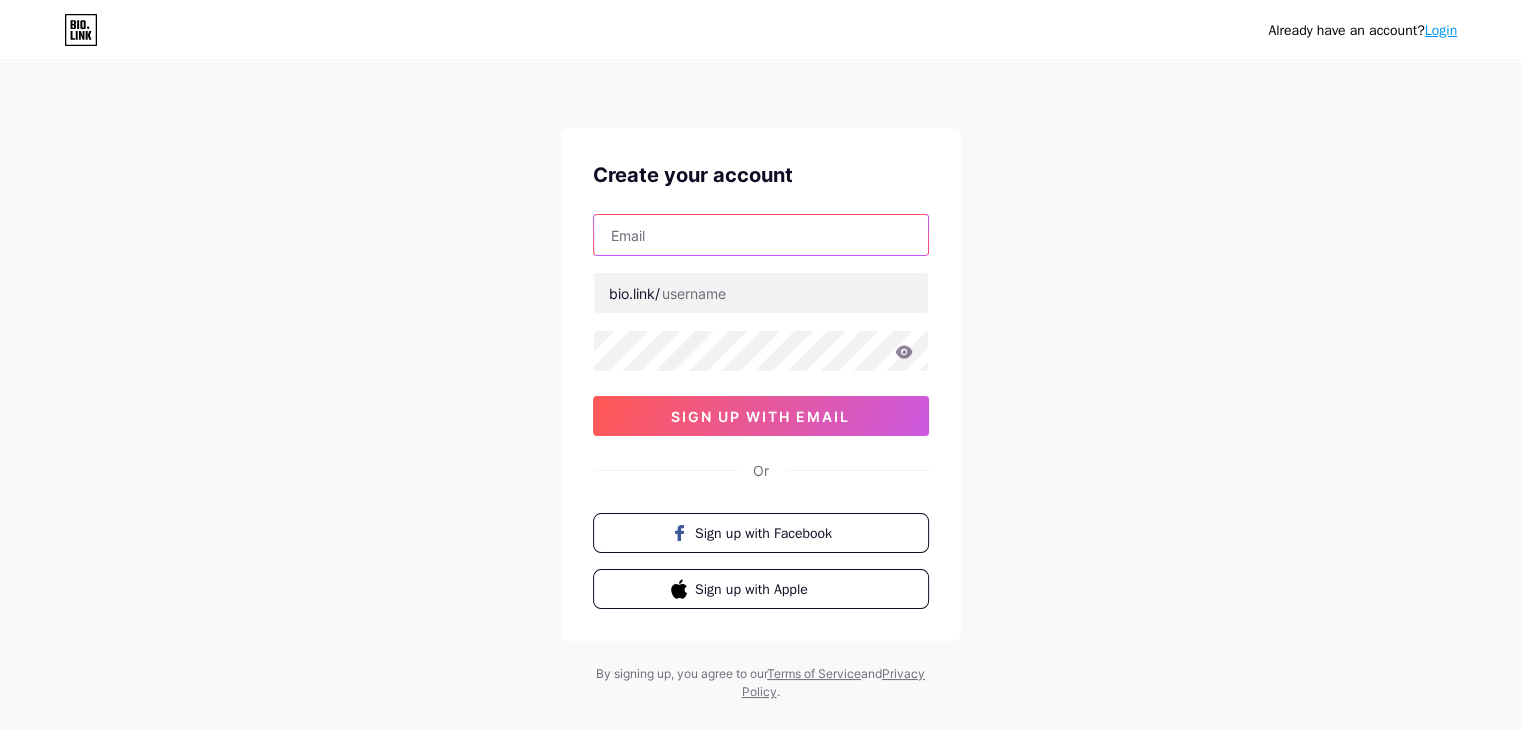 click at bounding box center [761, 235] 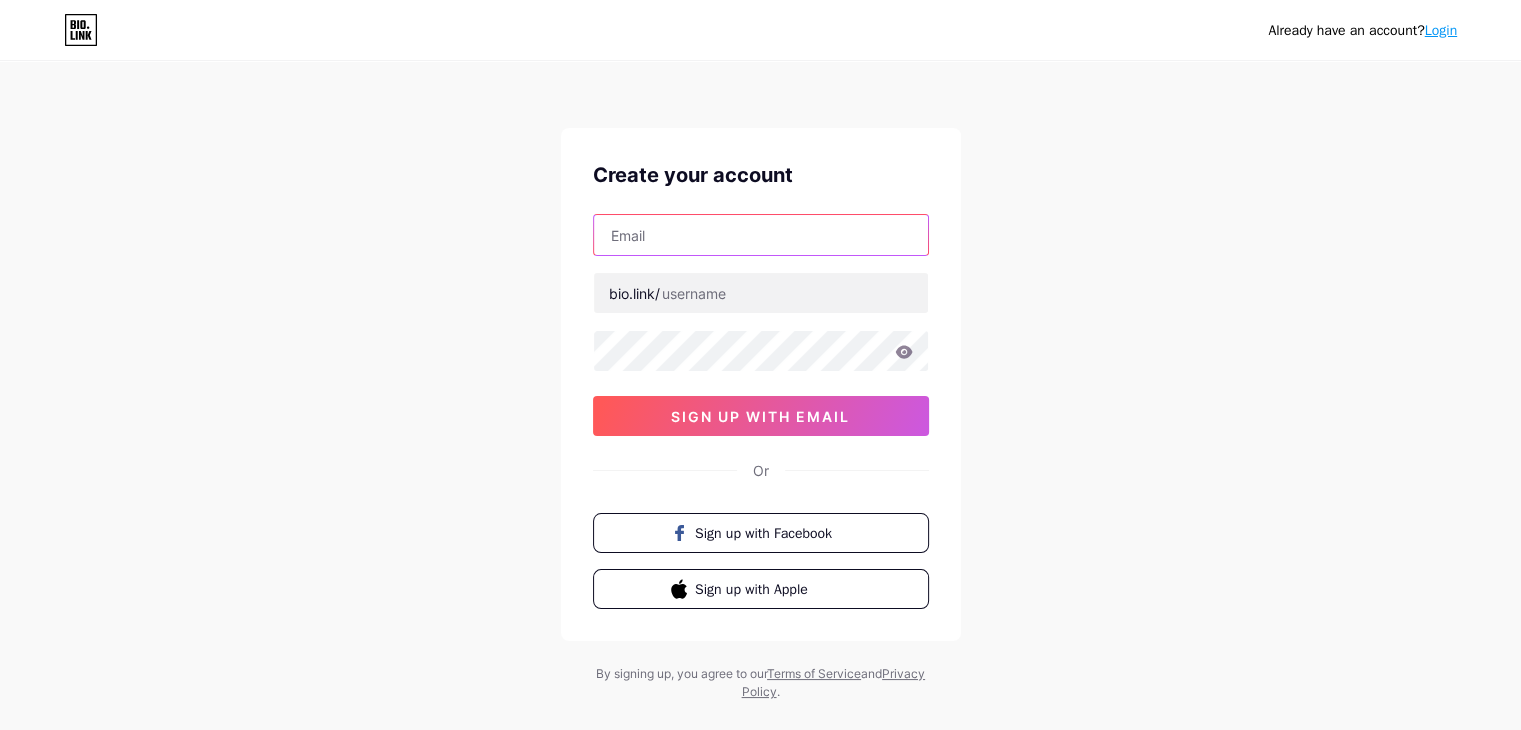 type on "[EMAIL]" 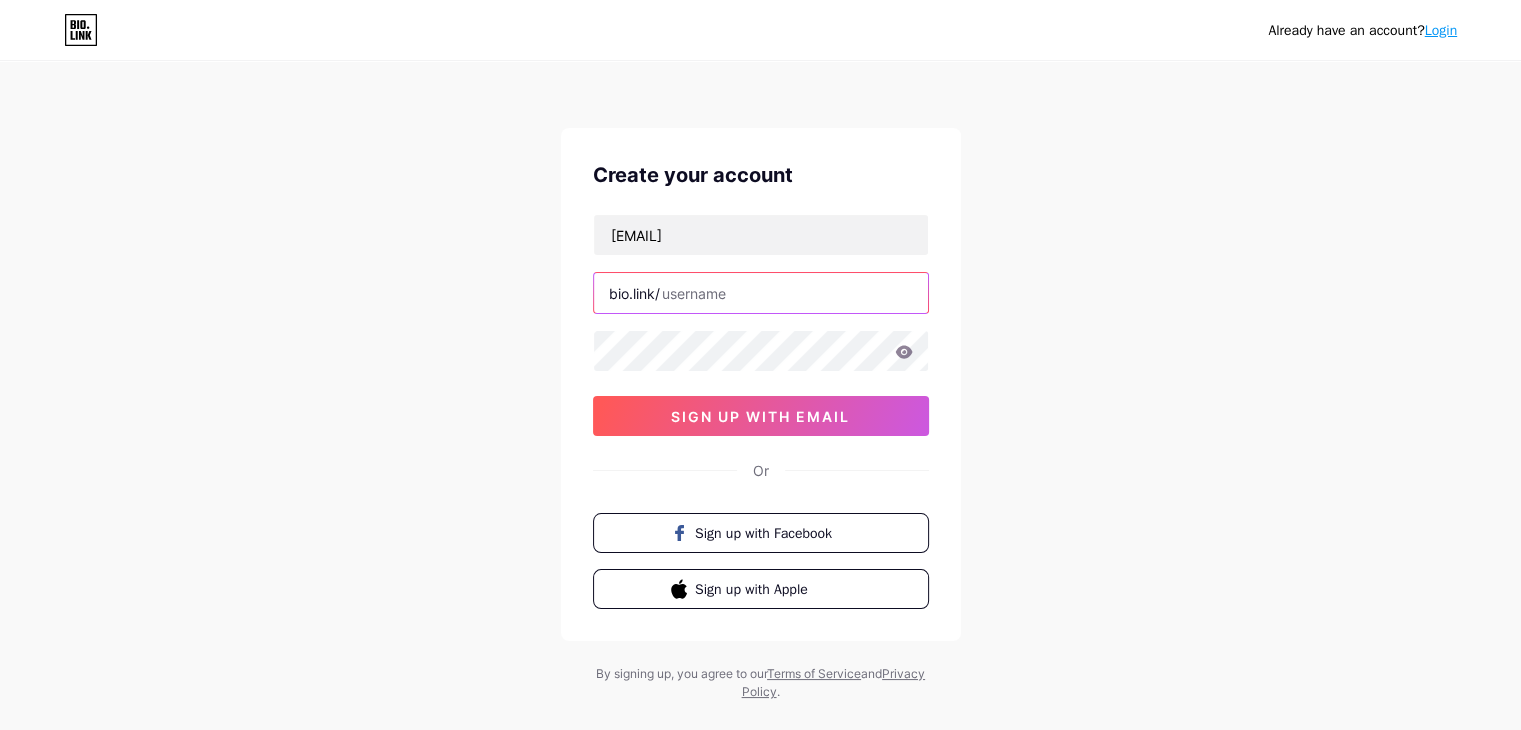 click at bounding box center (761, 293) 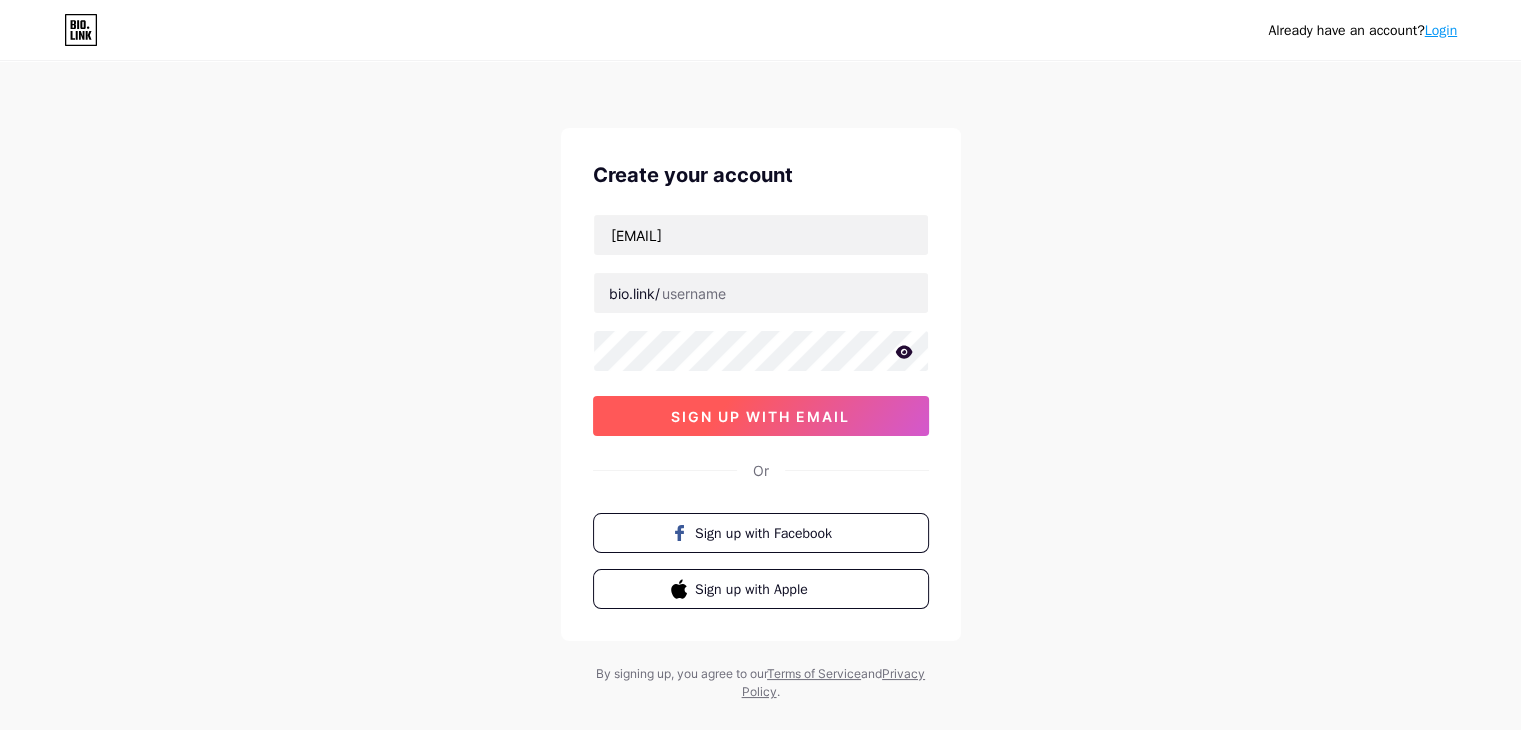 click on "sign up with email" at bounding box center (760, 416) 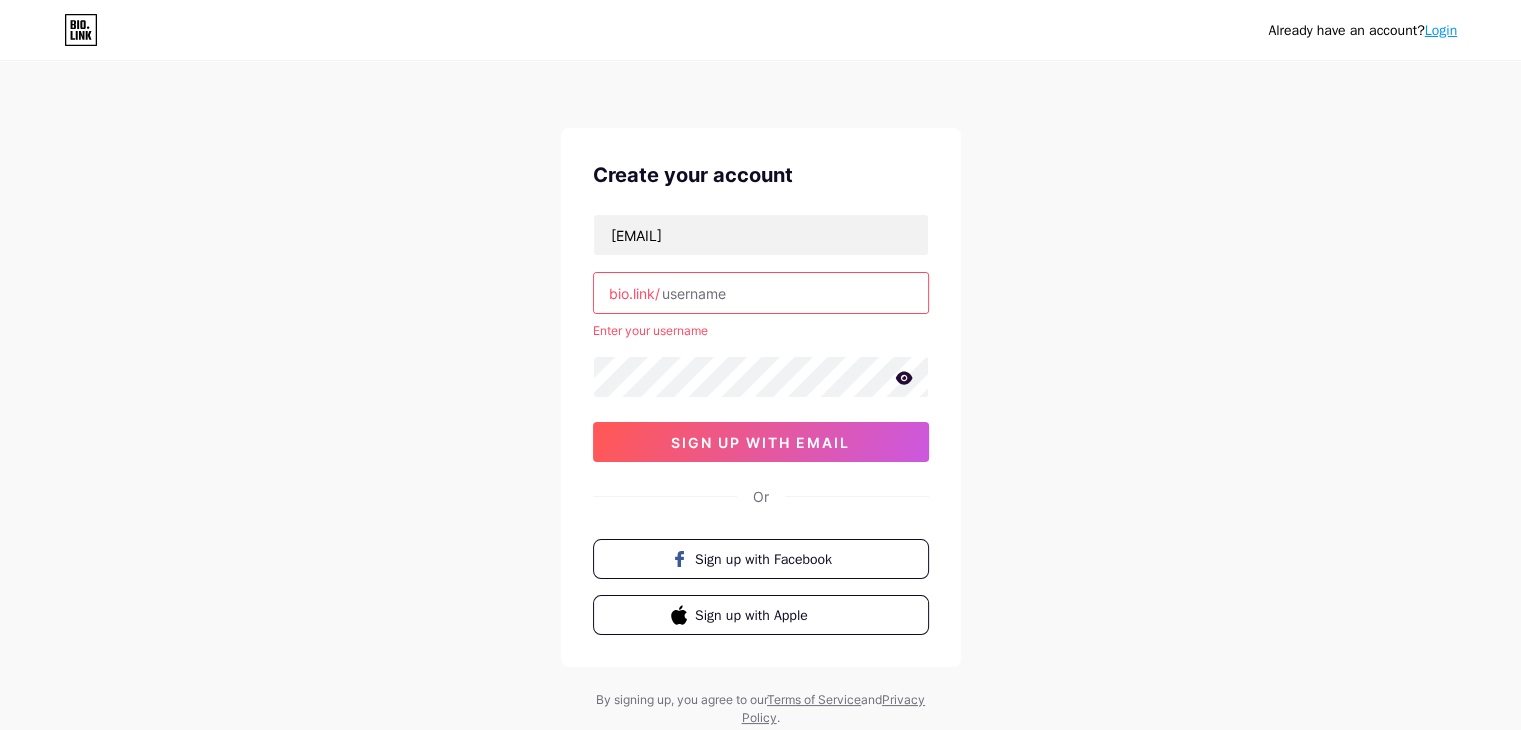 click at bounding box center (761, 293) 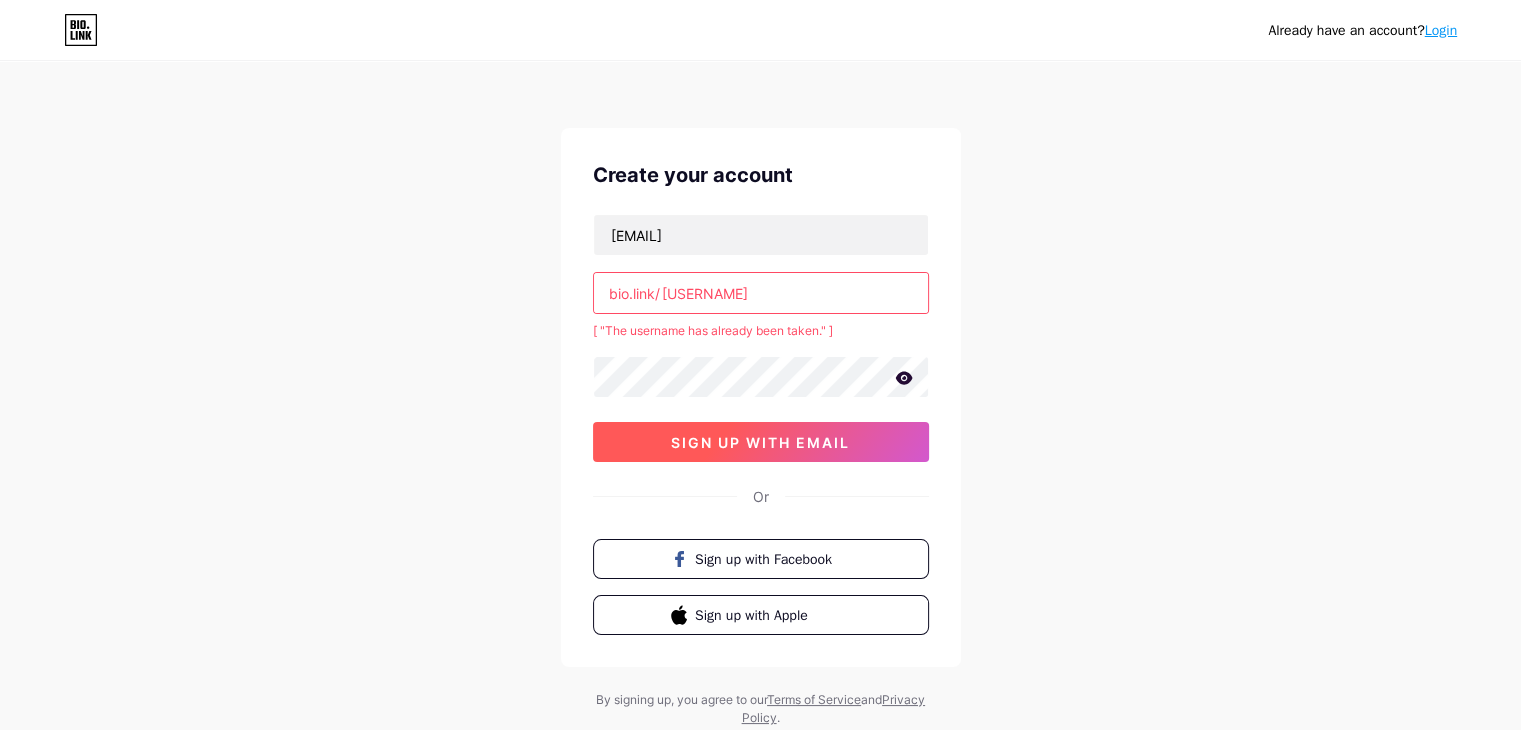 click on "sign up with email" at bounding box center [760, 442] 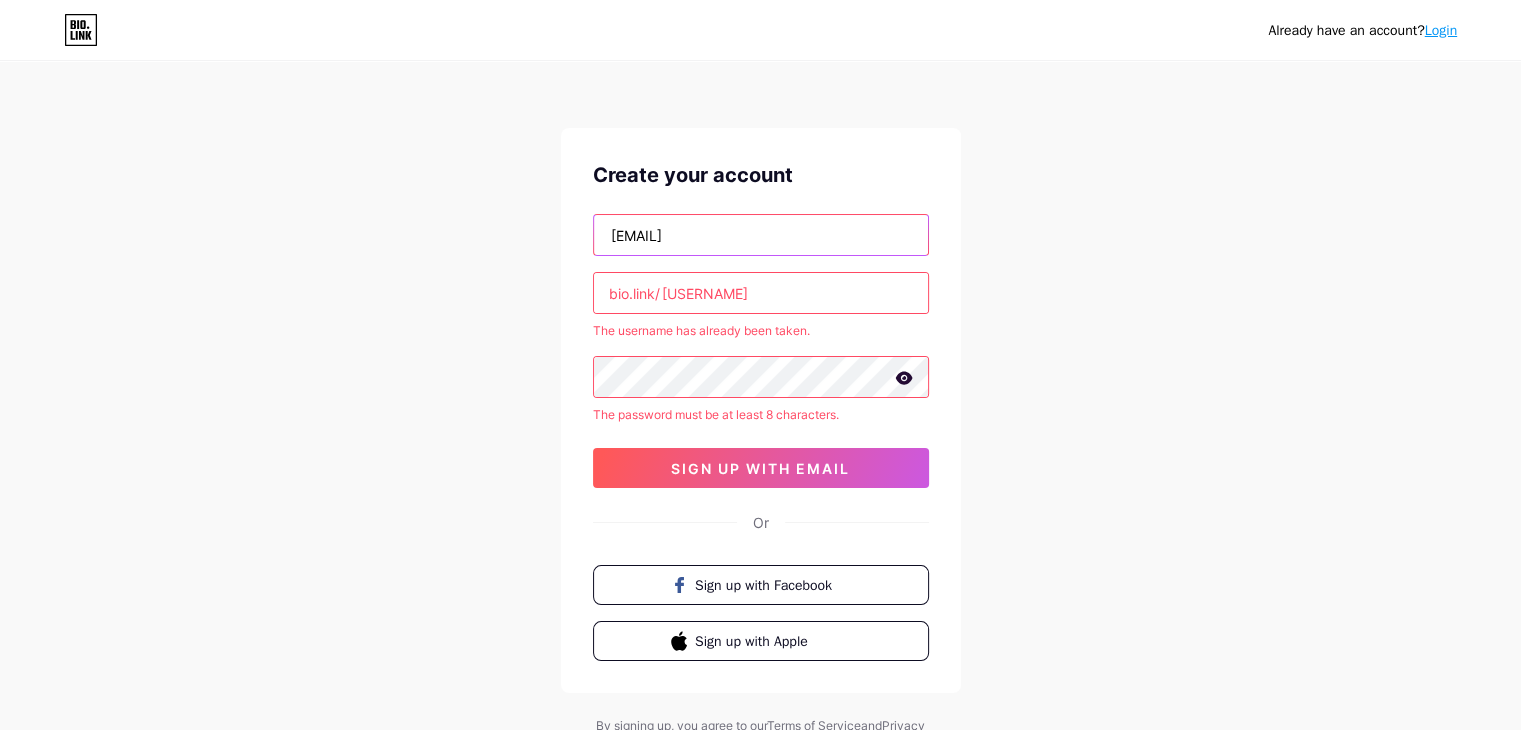 click on "ojhaaman2004@gmail.com     bio.link/   amanojha     The username has already been taken.         The password must be at least 8 characters.         sign up with email" at bounding box center (761, 351) 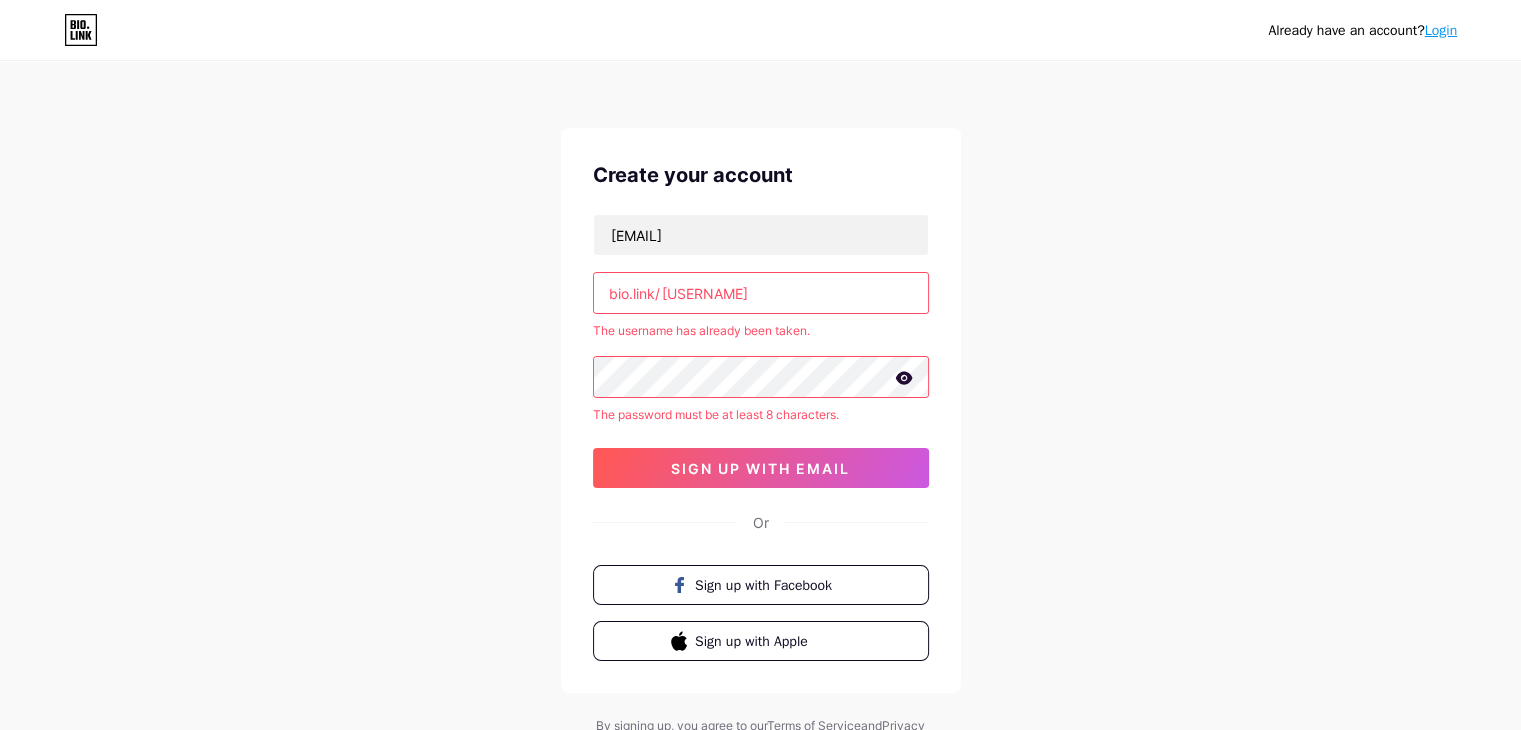 click on "Already have an account?  Login   Create your account     ojhaaman2004@gmail.com     bio.link/   amanojha     The username has already been taken.         The password must be at least 8 characters.         sign up with email         Or       Sign up with Facebook
Sign up with Apple
By signing up, you agree to our  Terms of Service  and  Privacy Policy ." at bounding box center [760, 408] 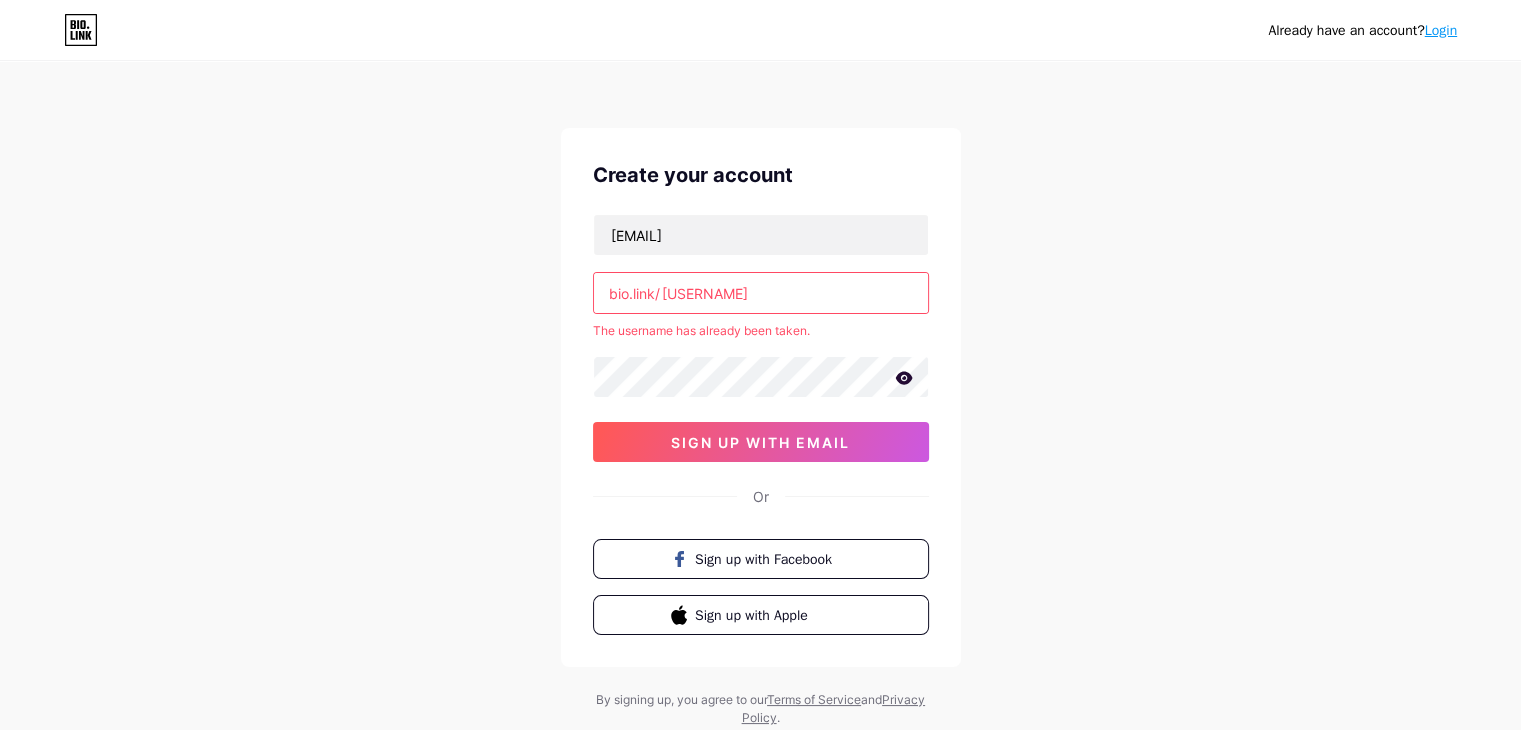 click 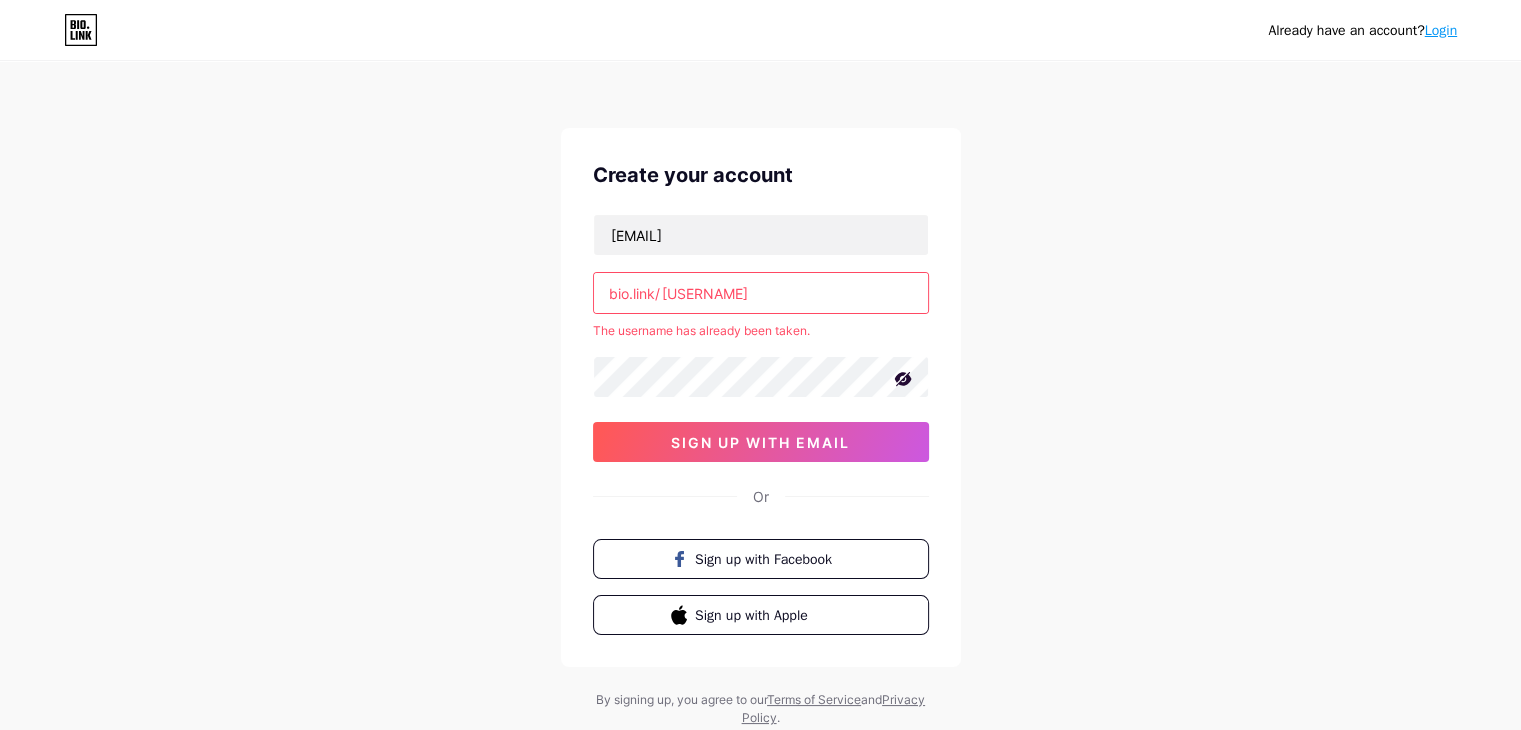 drag, startPoint x: 730, startPoint y: 284, endPoint x: 612, endPoint y: 284, distance: 118 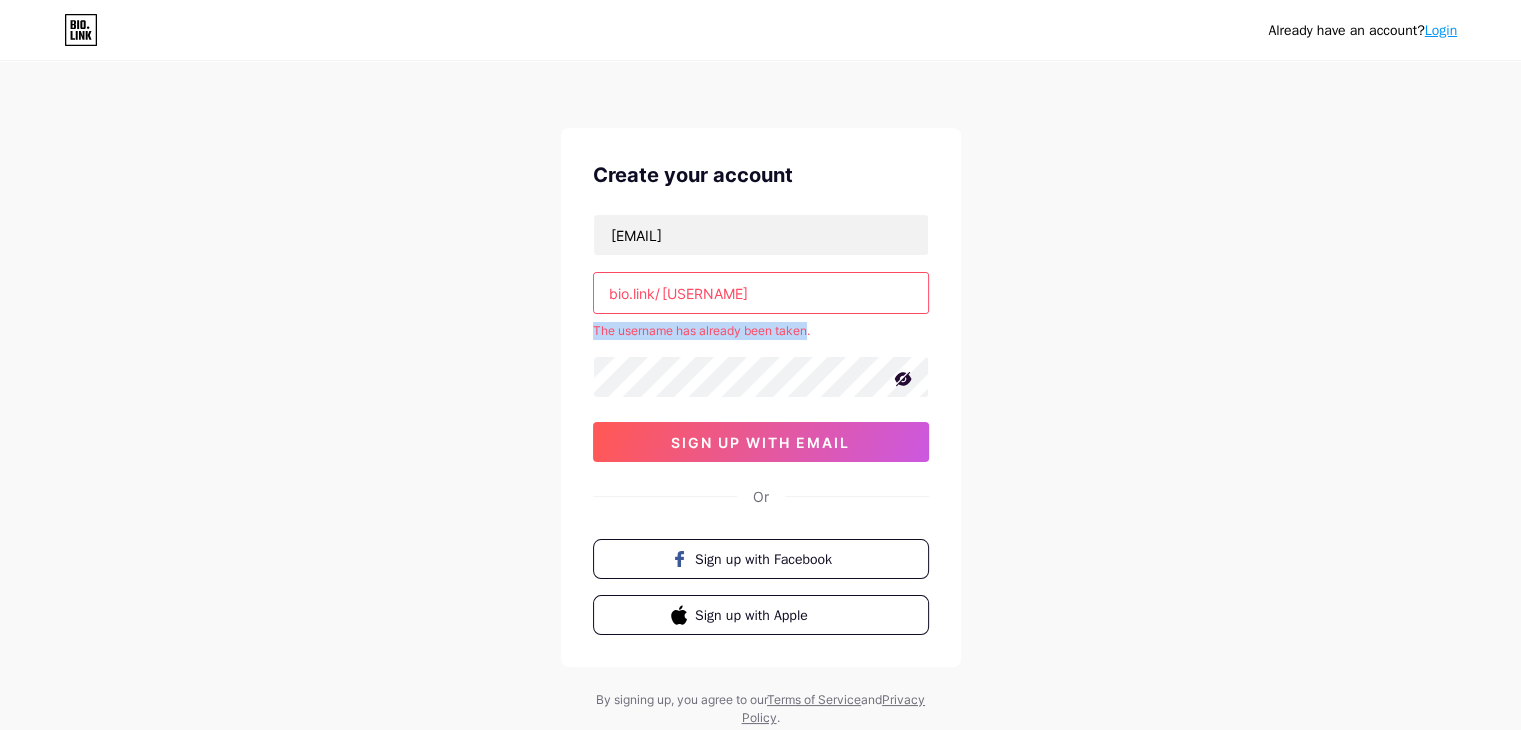 drag, startPoint x: 808, startPoint y: 325, endPoint x: 591, endPoint y: 329, distance: 217.03687 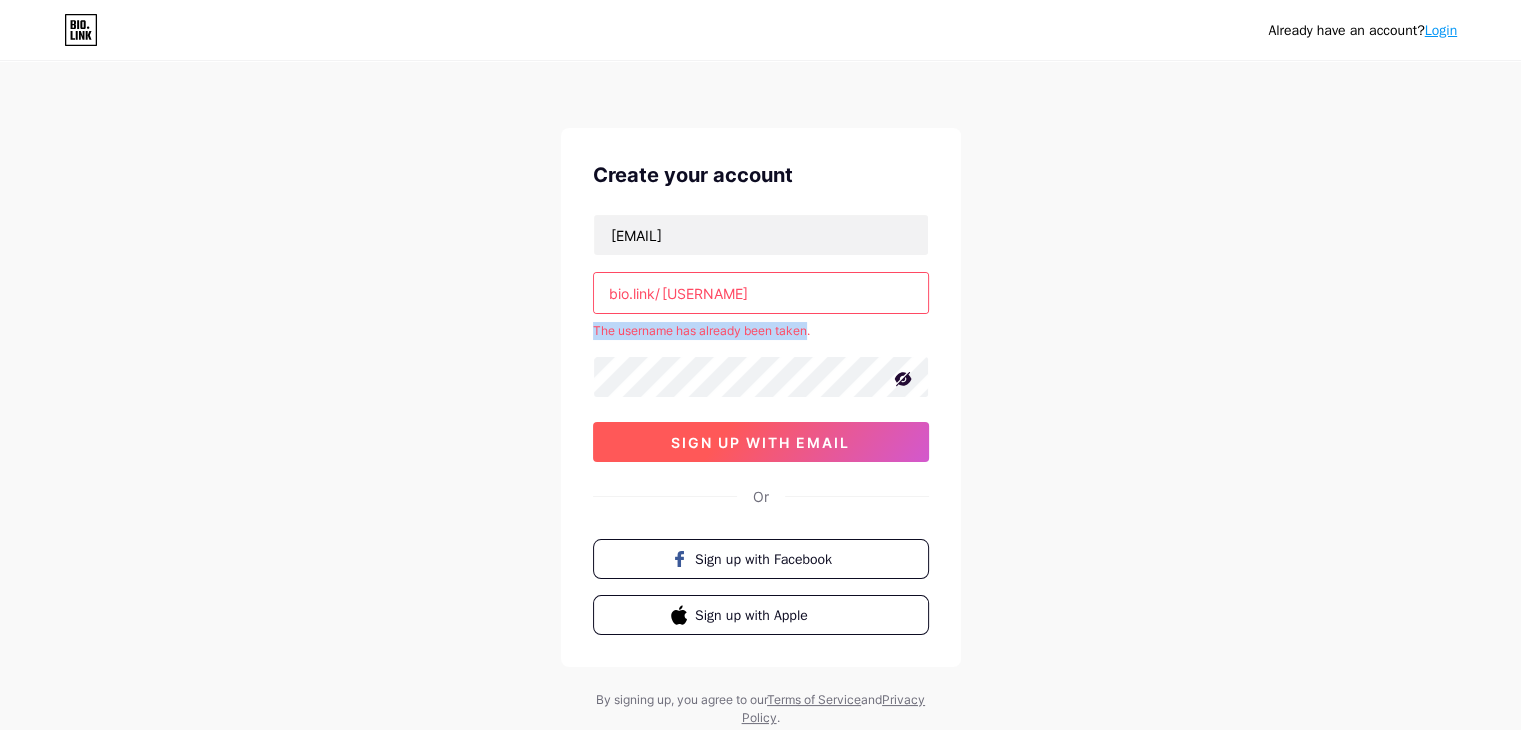 click on "sign up with email" at bounding box center [760, 442] 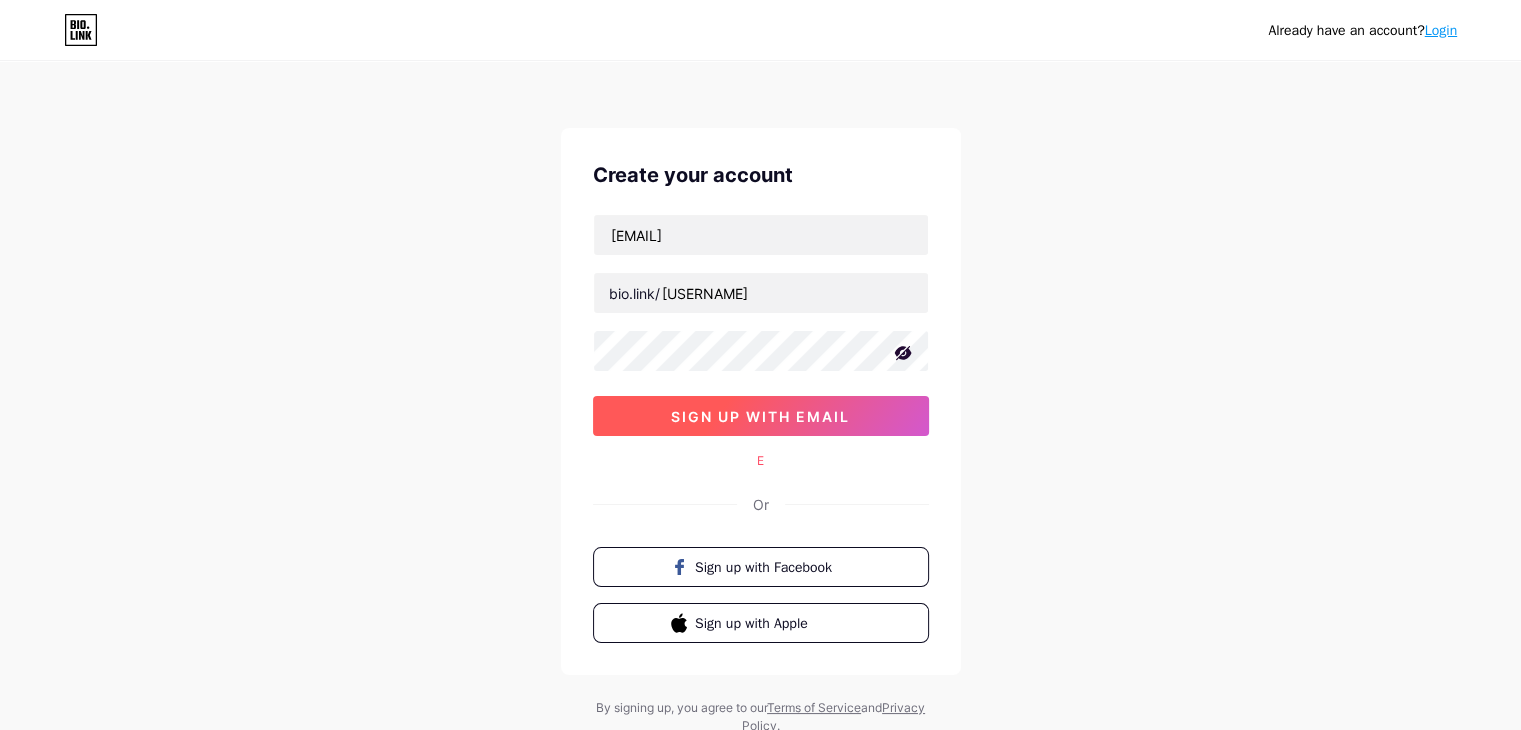 click on "sign up with email" at bounding box center [760, 416] 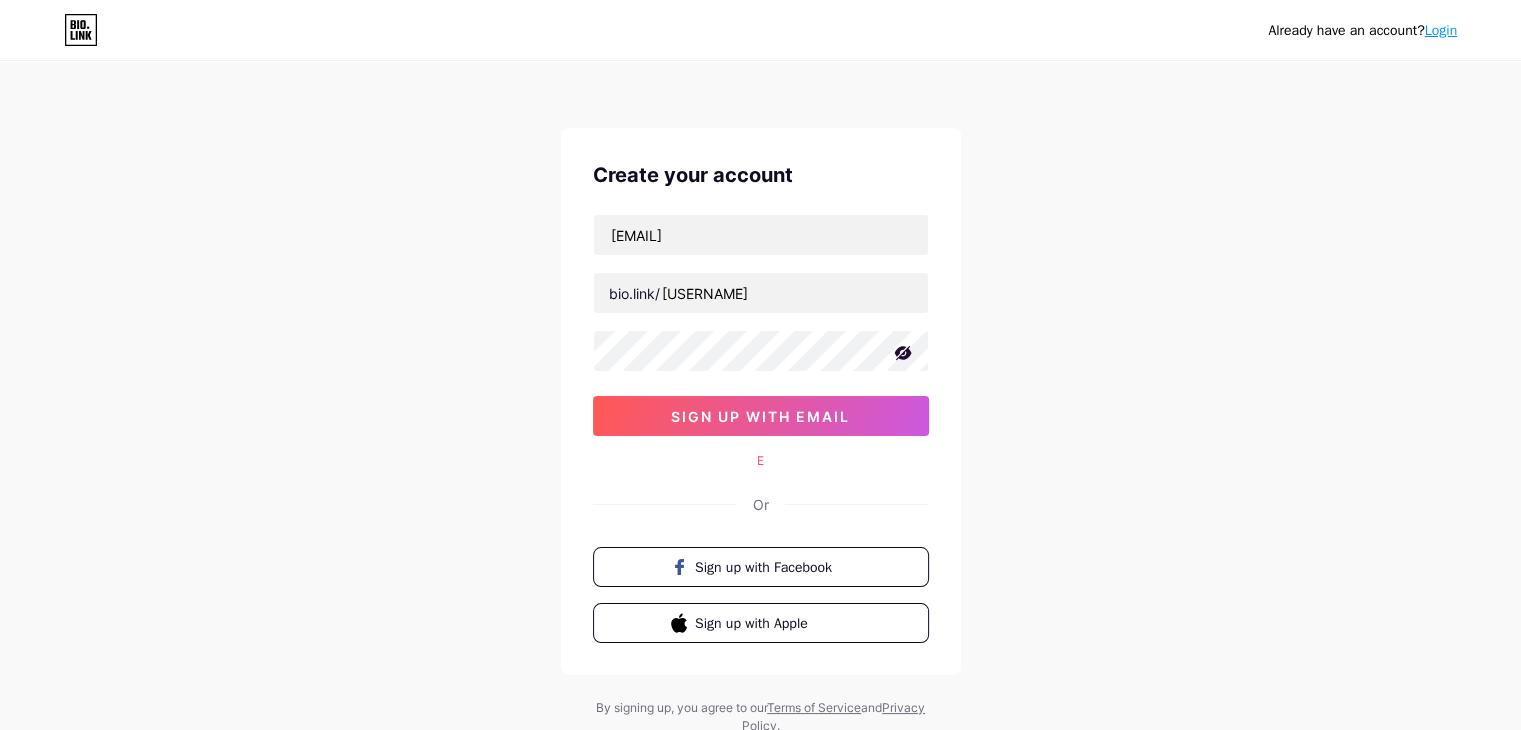 click on "E" at bounding box center (761, 461) 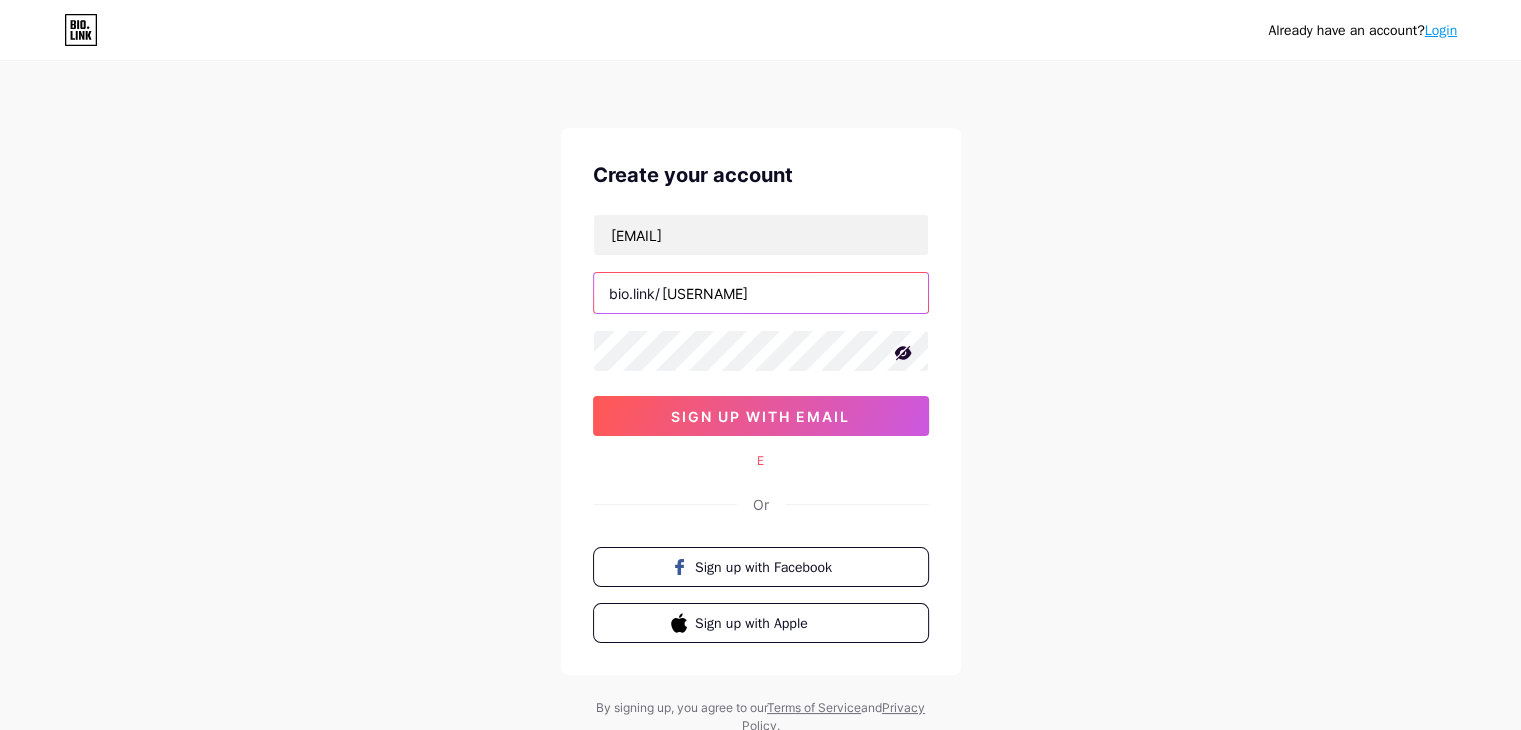 click on "[FIRST]" at bounding box center (761, 293) 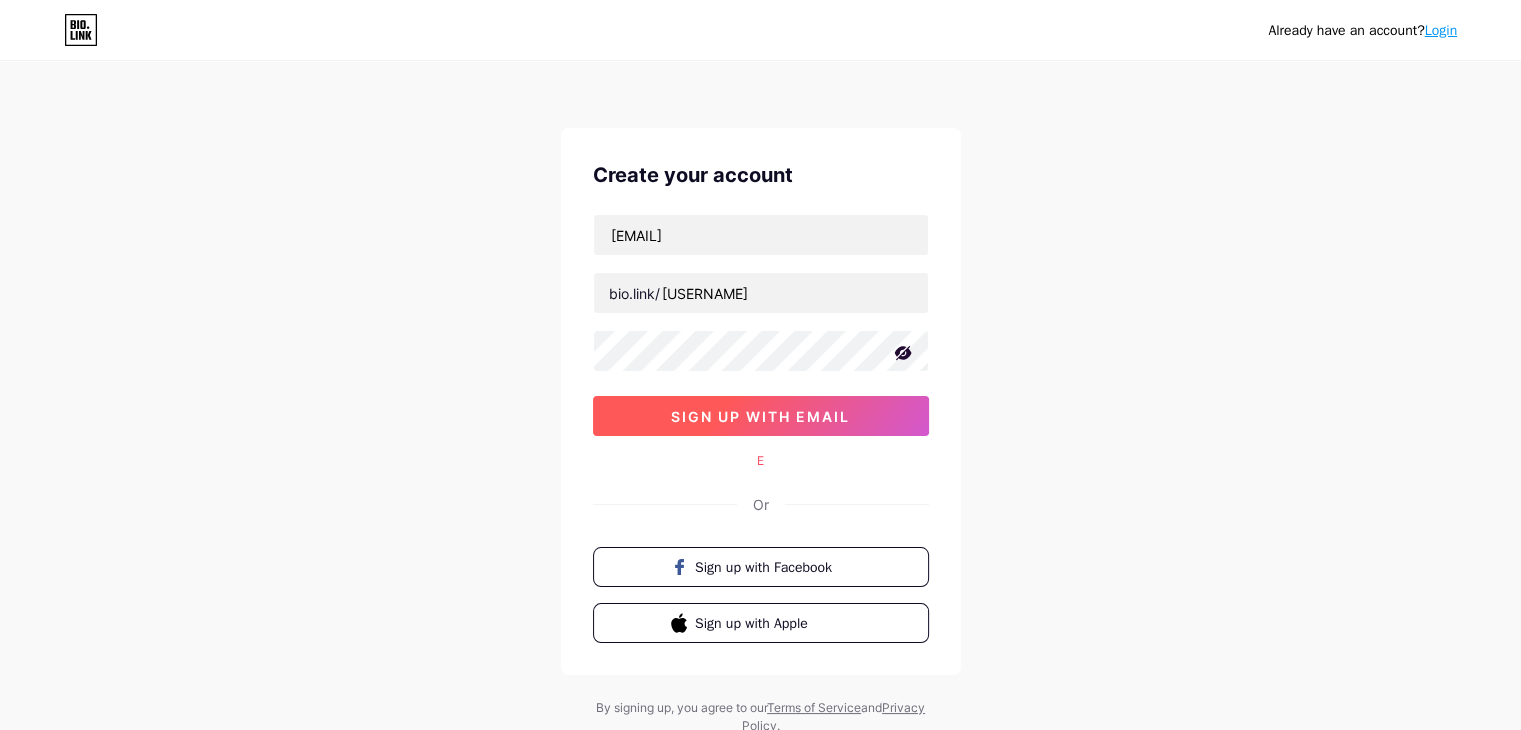 click on "ojhaaman2004@gmail.com     bio.link/   amanojhads                     sign up with email" at bounding box center [761, 325] 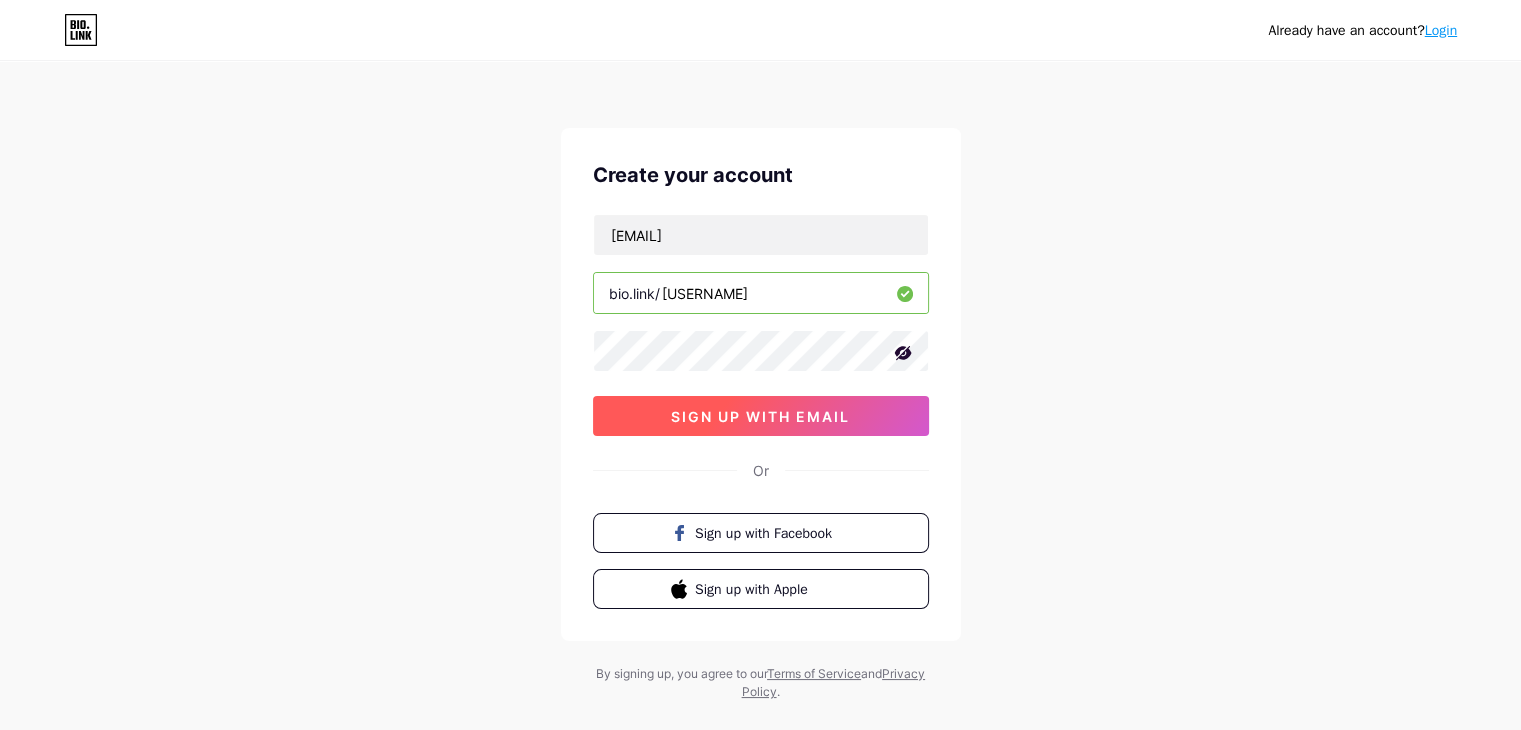 click on "sign up with email" at bounding box center [760, 416] 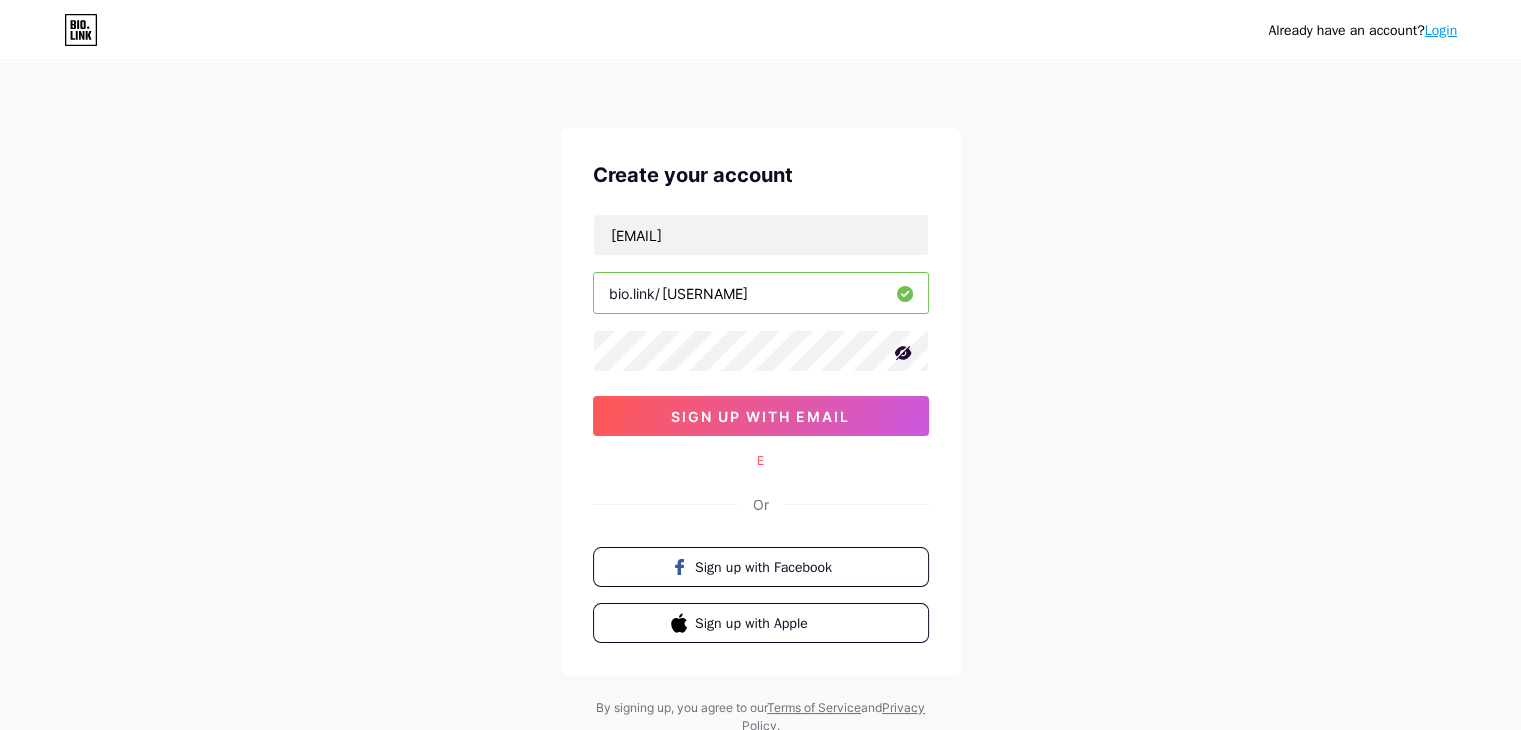 click on "amanojhads" at bounding box center [761, 293] 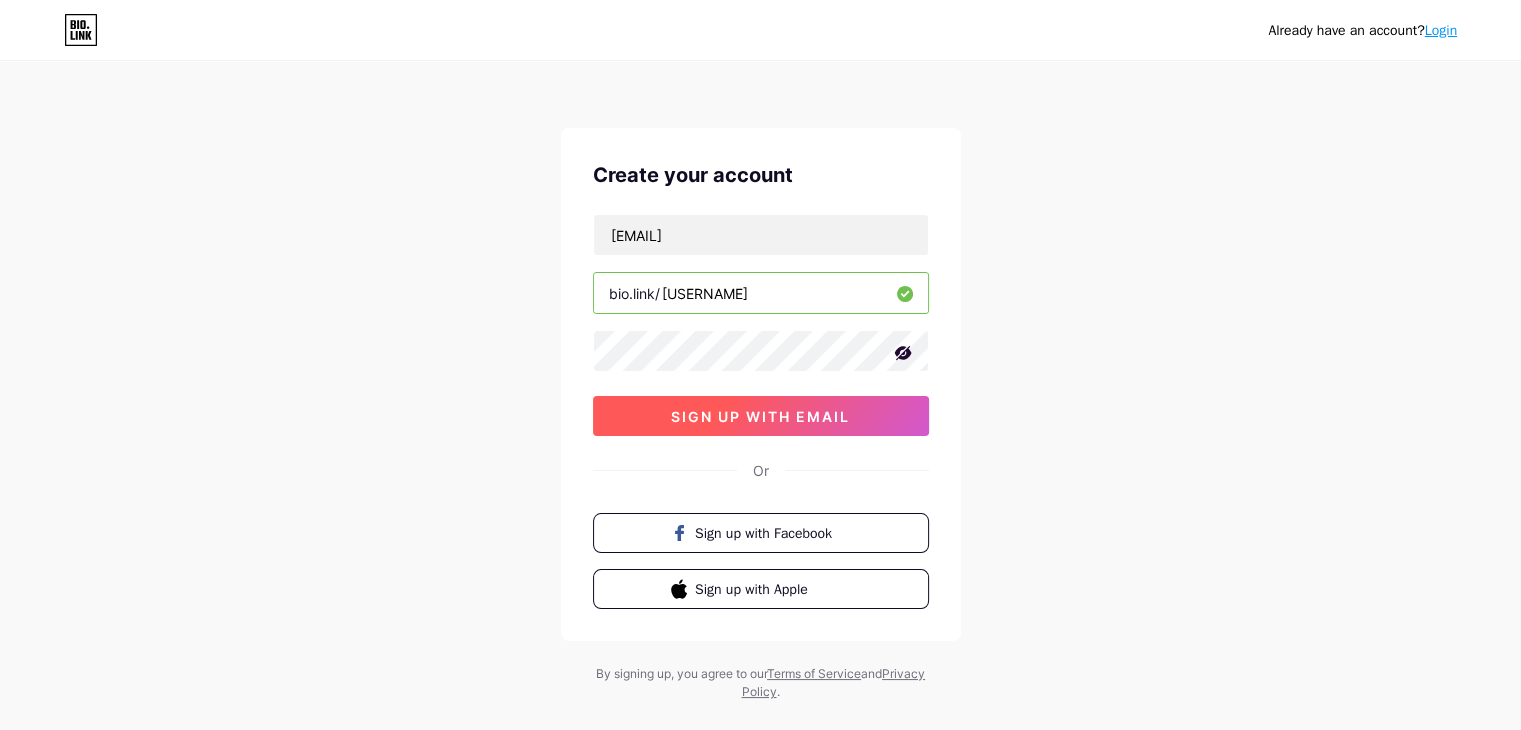 click on "Create your account     ojhaaman2004@gmail.com     bio.link/   amanojhads                     sign up with email         Or       Sign up with Facebook
Sign up with Apple" at bounding box center (761, 384) 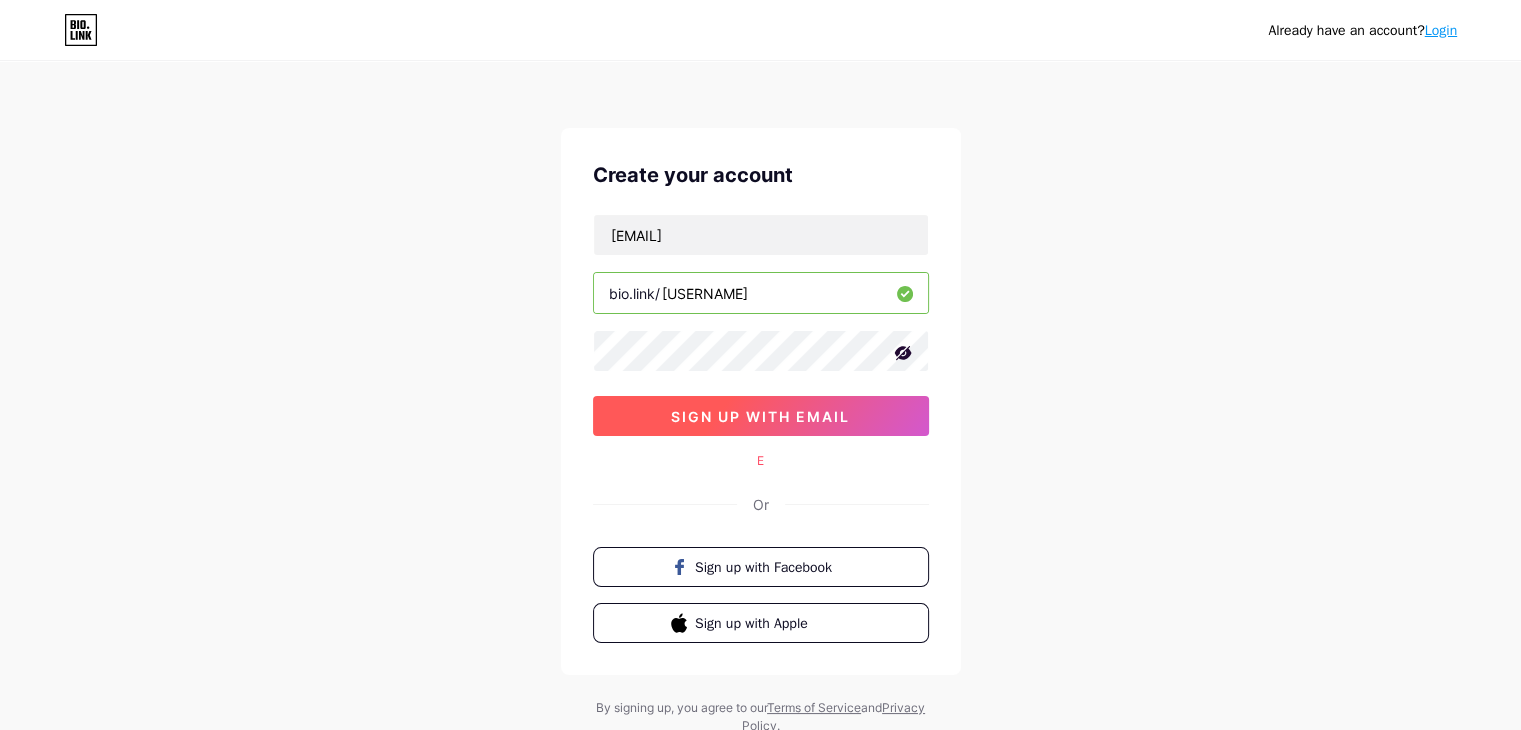 click on "sign up with email" at bounding box center [760, 416] 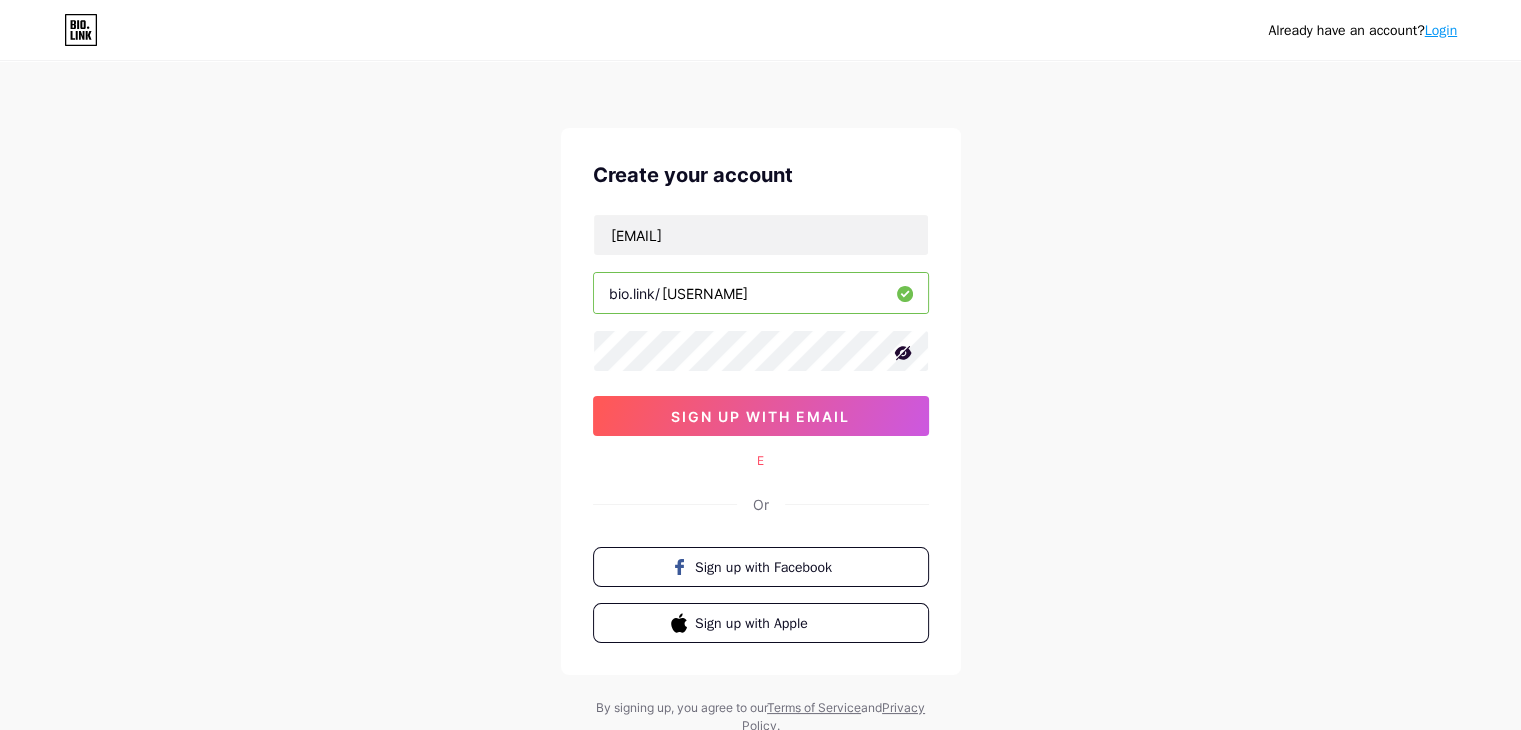 click on "E" at bounding box center [761, 461] 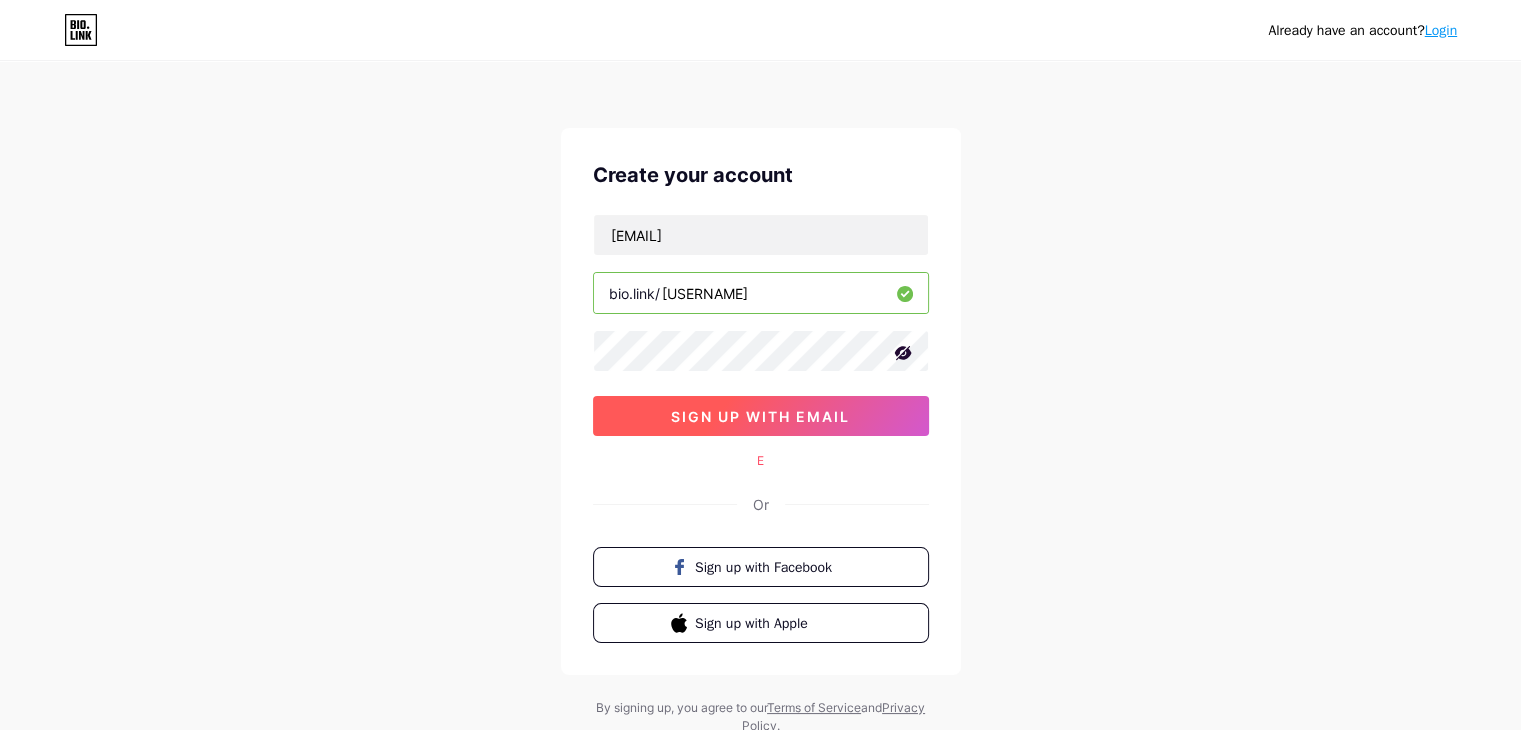click on "sign up with email" at bounding box center (760, 416) 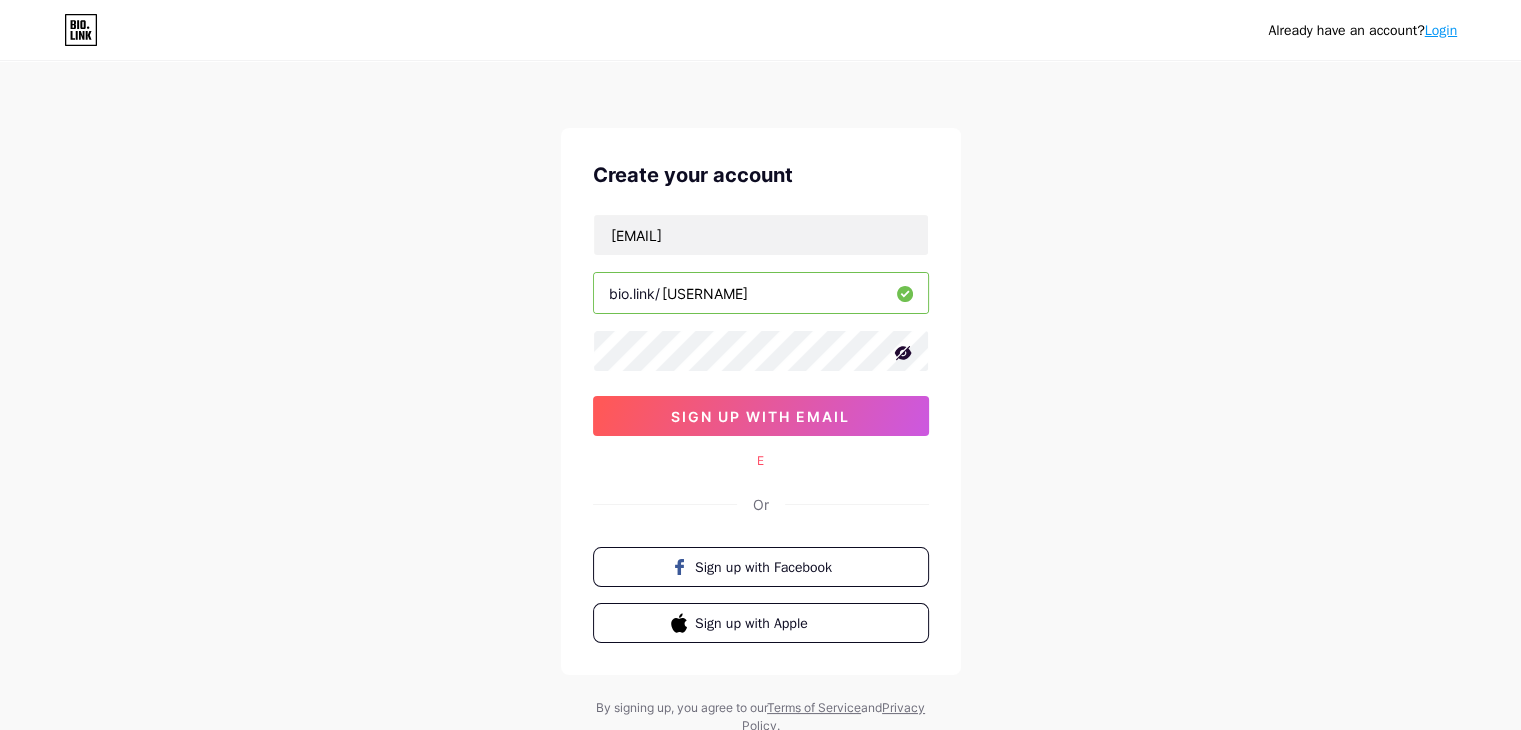 click on "amanojhads" at bounding box center (761, 293) 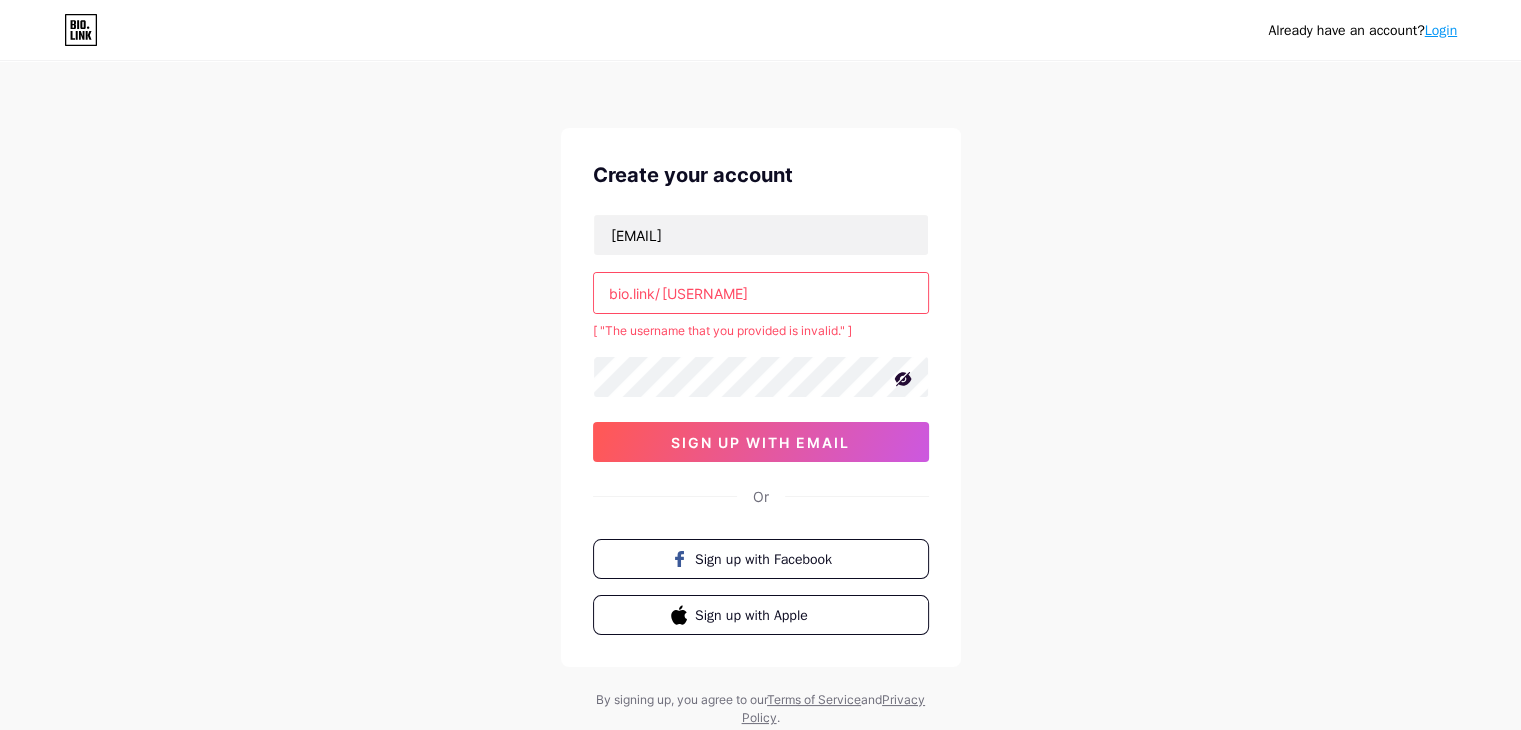 click on "amanojha-ds" at bounding box center [761, 293] 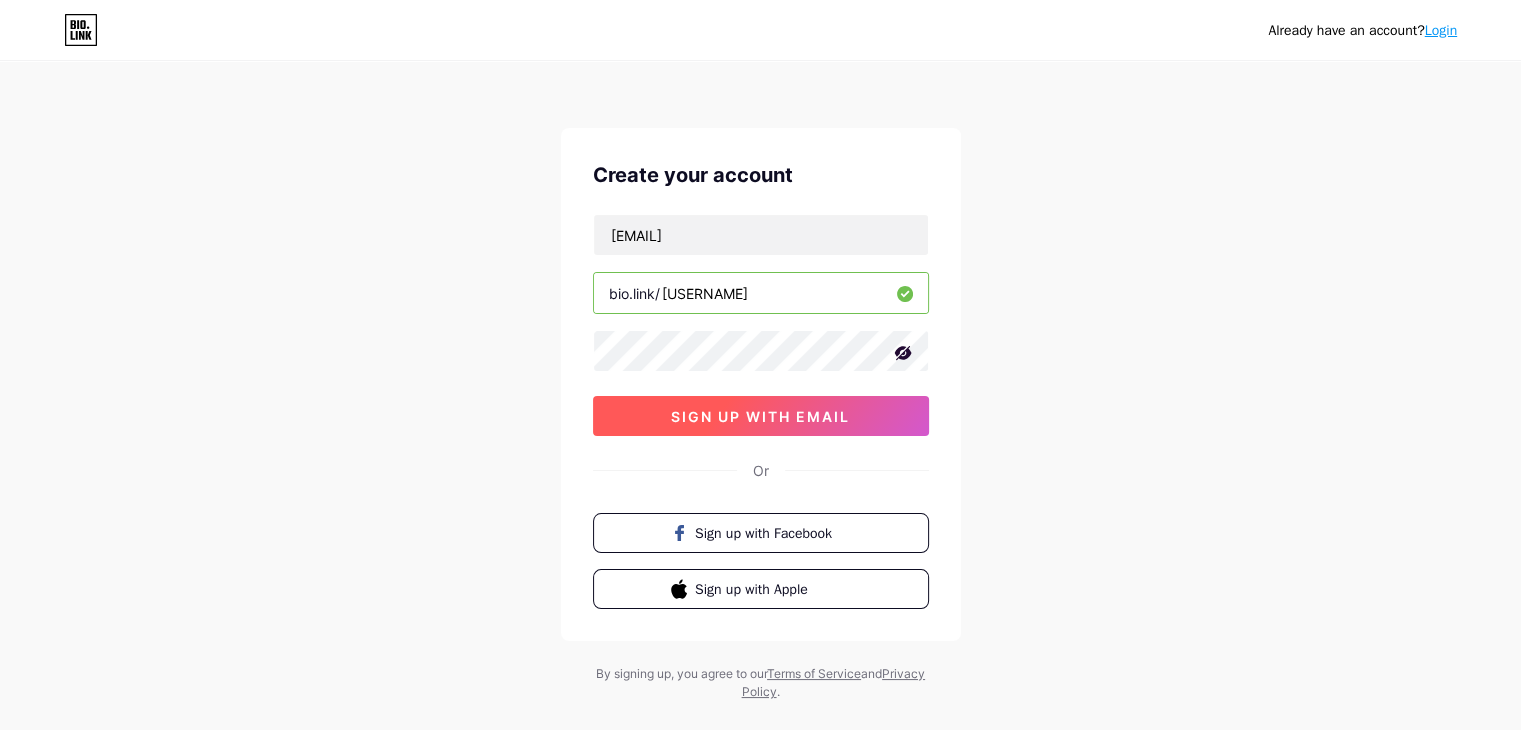 click on "sign up with email" at bounding box center [760, 416] 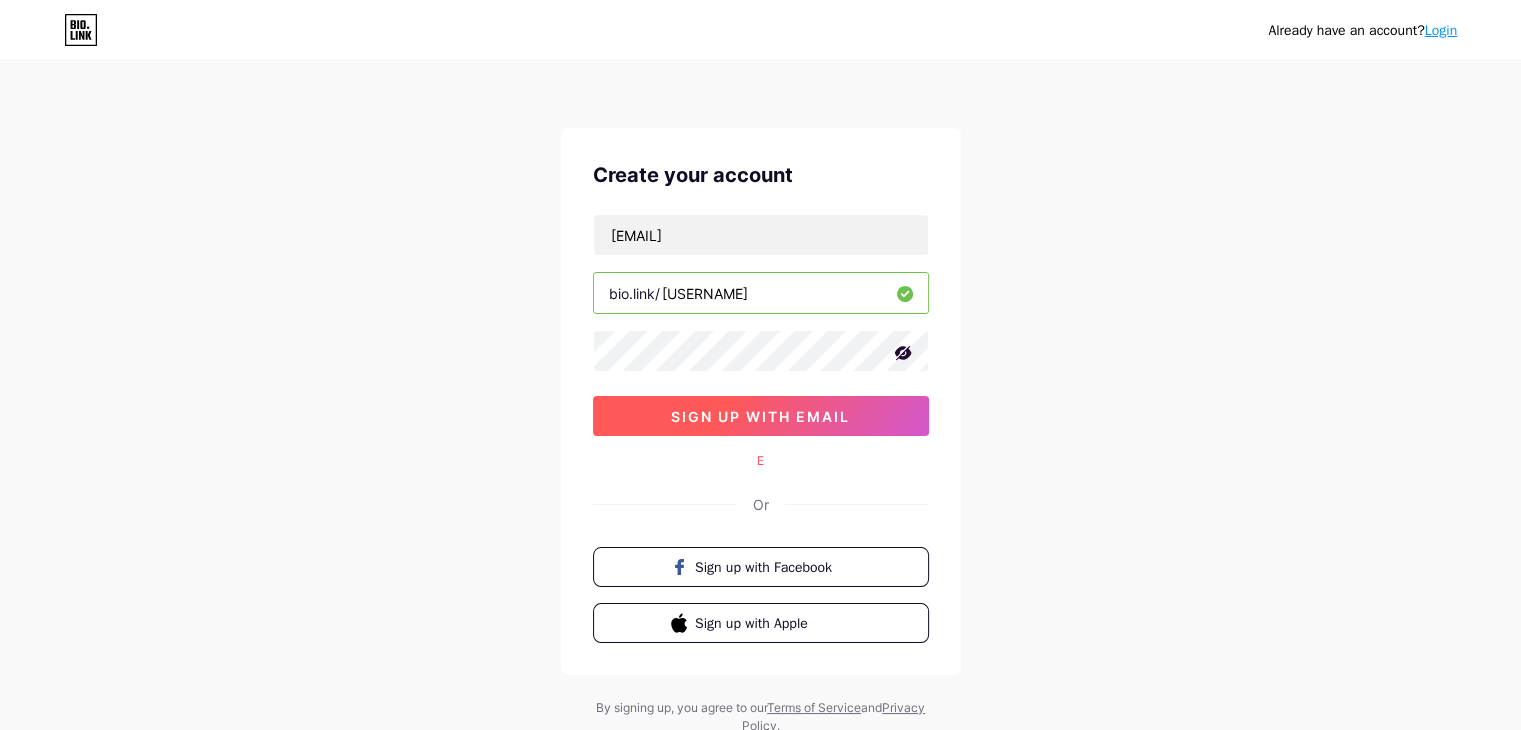 click on "sign up with email" at bounding box center (760, 416) 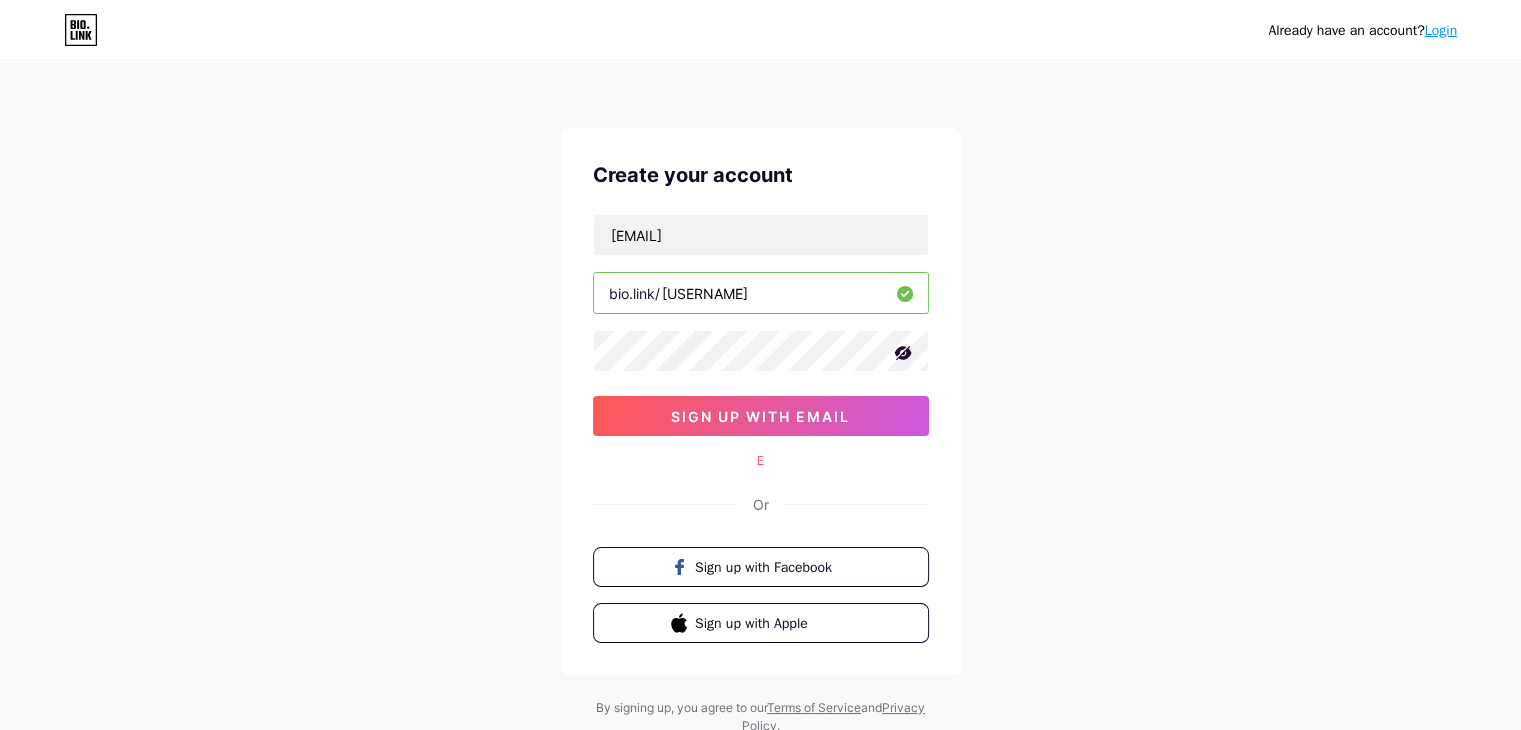 click on "amanojha2004" at bounding box center (761, 293) 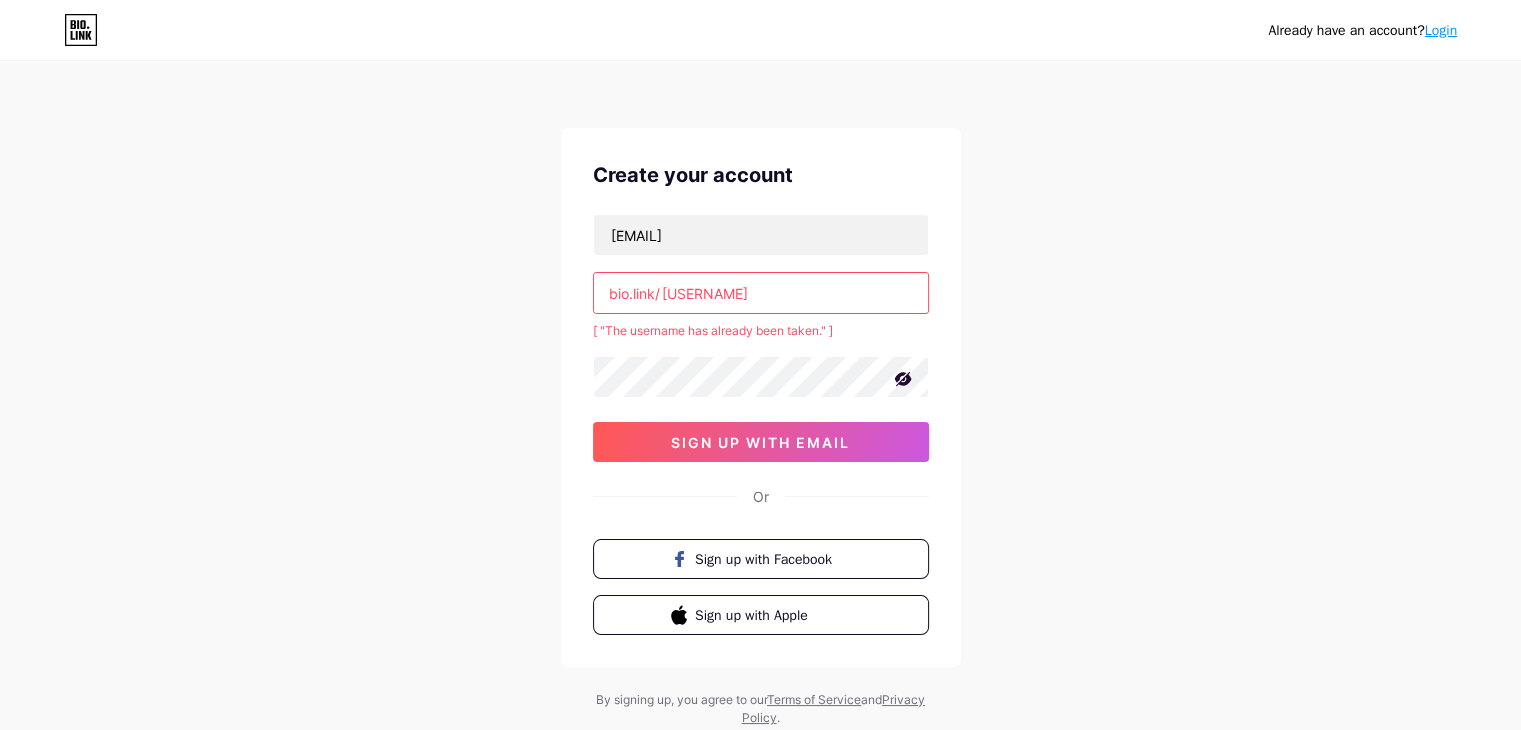 type on "[FIRST]" 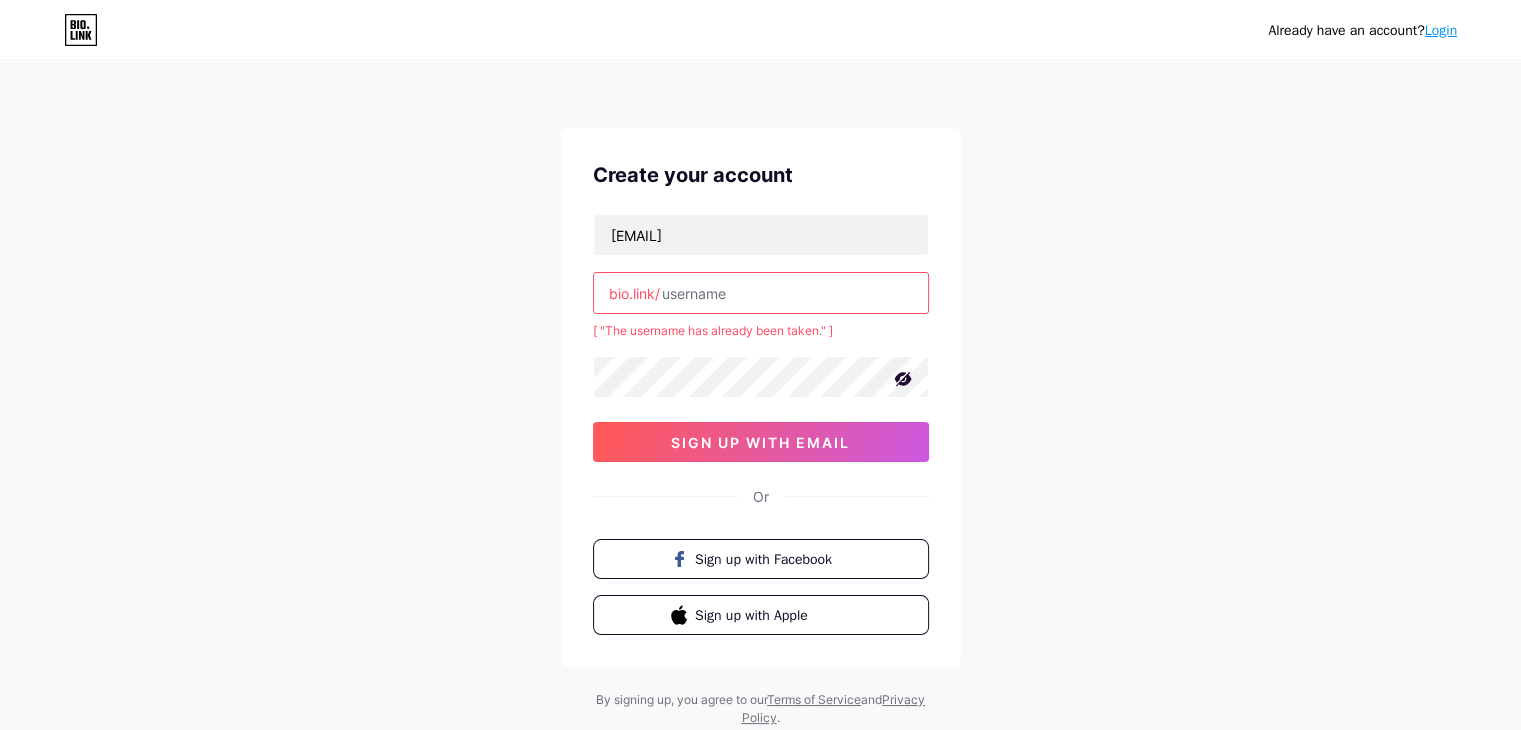 paste on "amanojhacse" 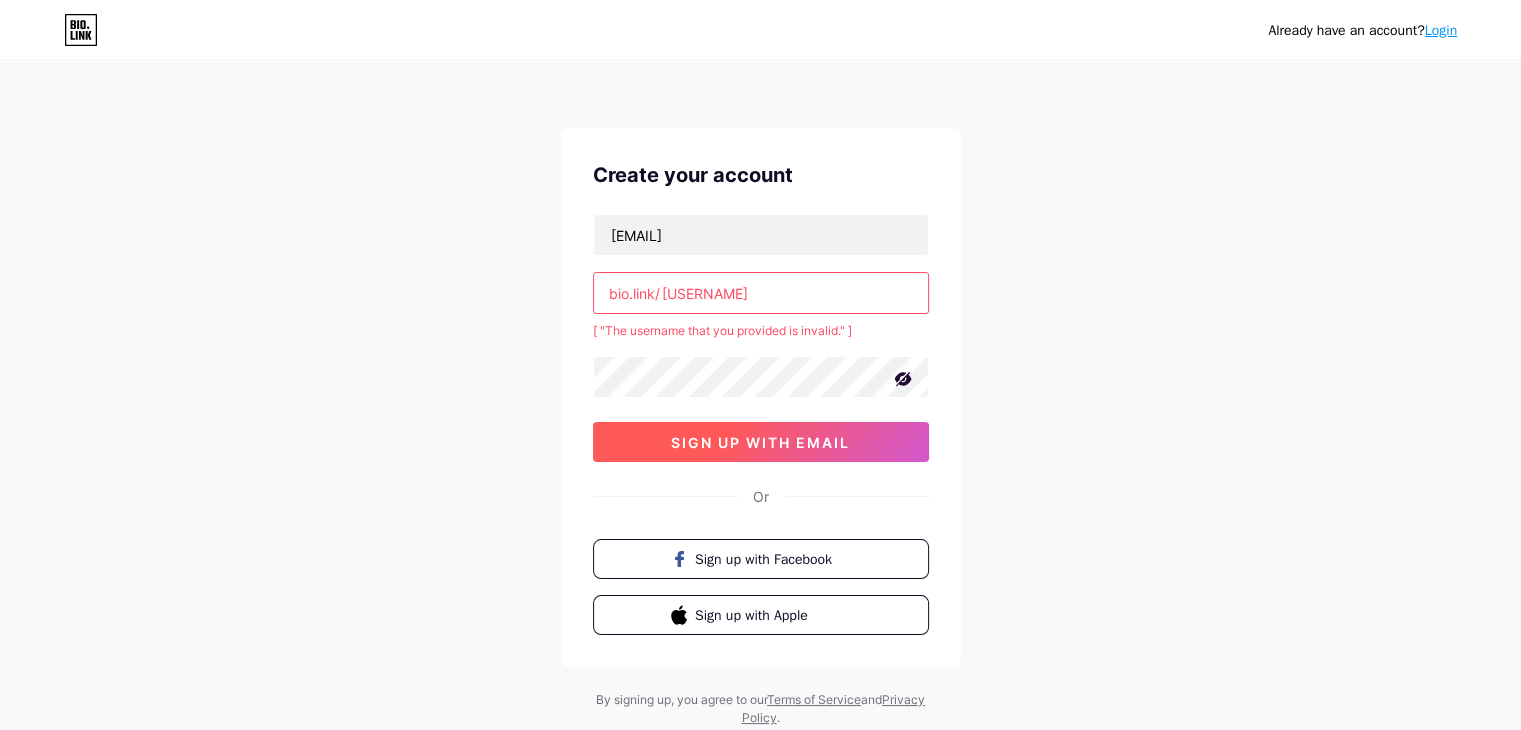 type on "amanojha-cse" 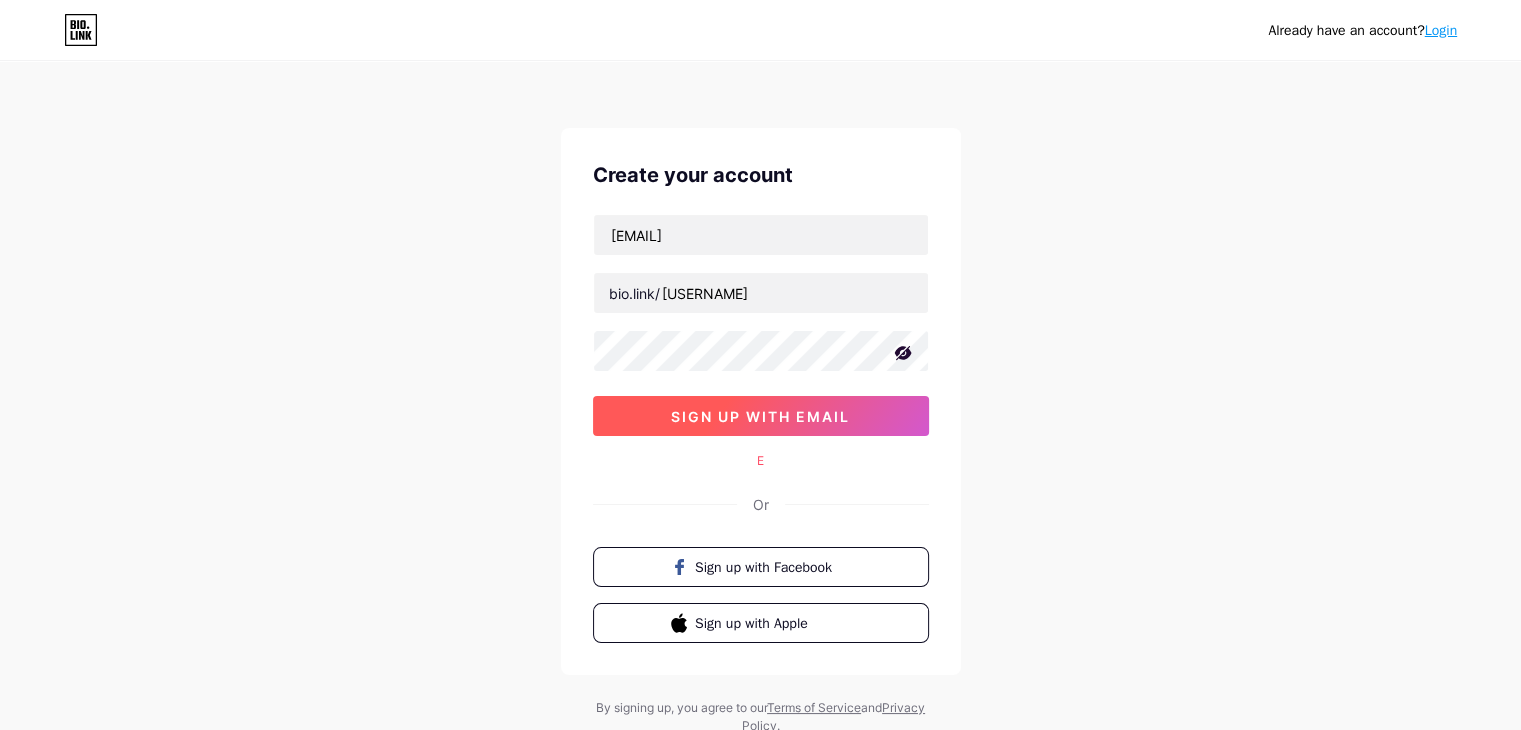 click on "Create your account     ojhaaman2004@gmail.com     bio.link/   amanojha-cse                     sign up with email     E     Or       Sign up with Facebook
Sign up with Apple" at bounding box center (761, 401) 